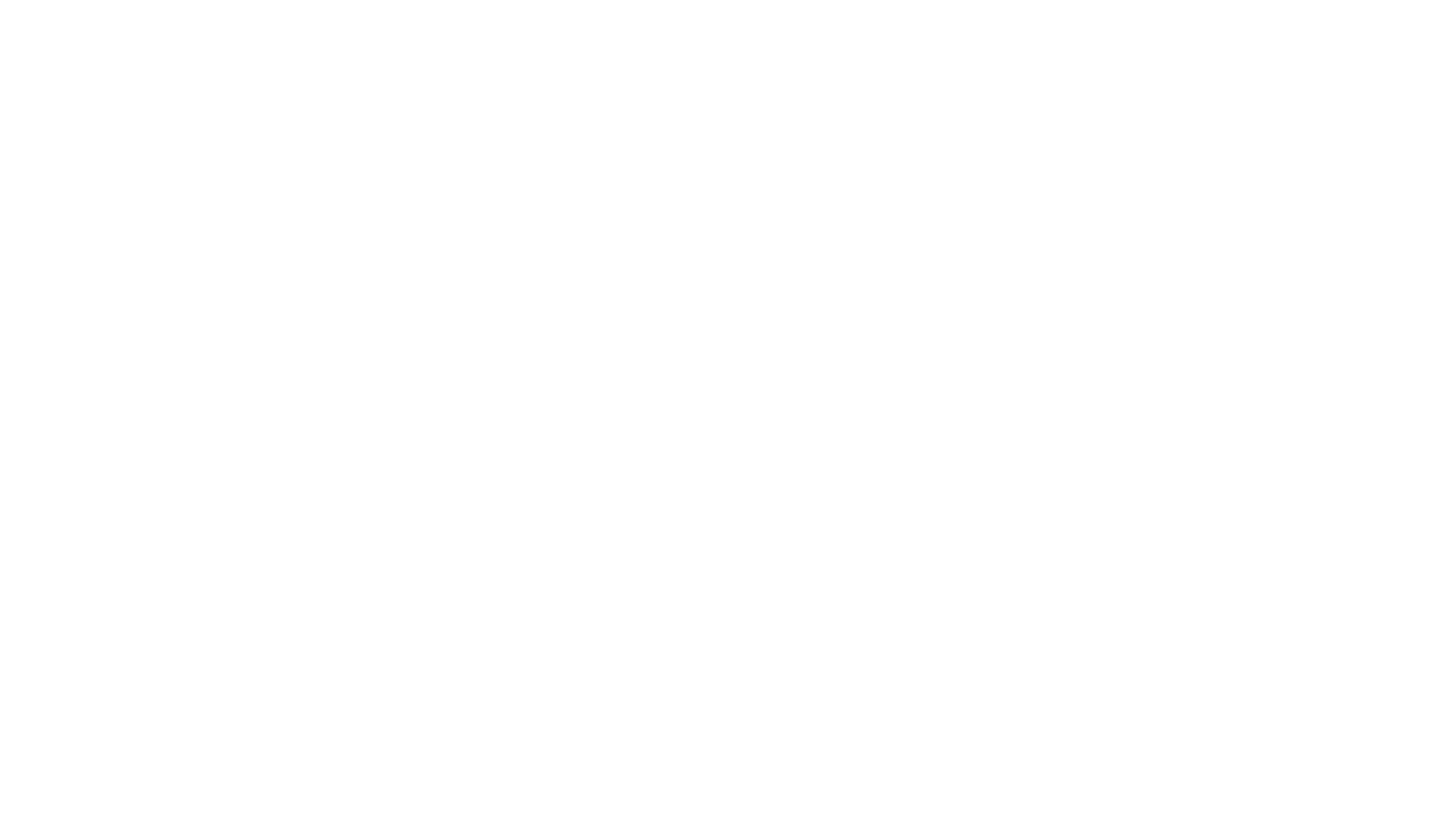 scroll, scrollTop: 0, scrollLeft: 0, axis: both 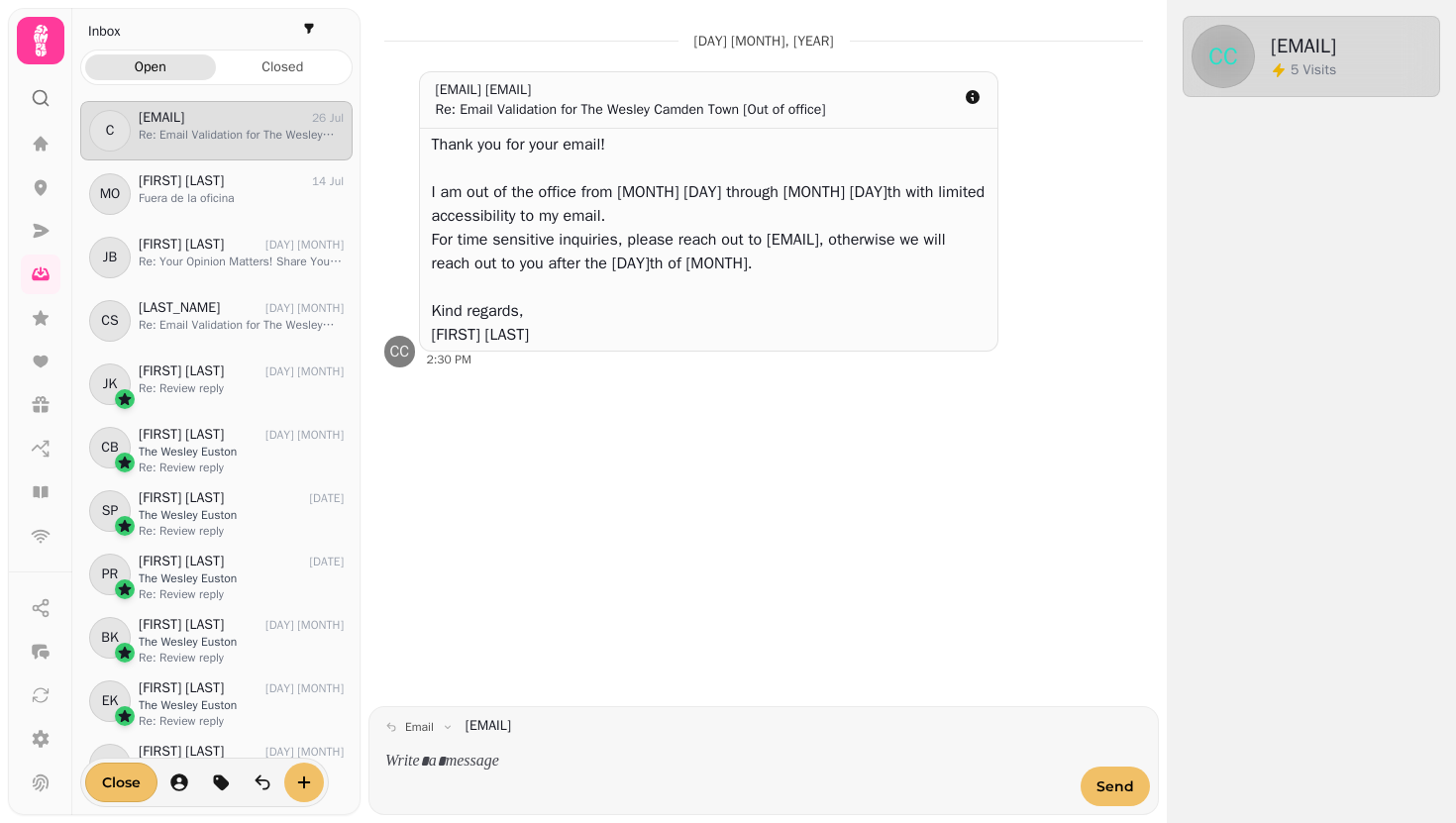 click 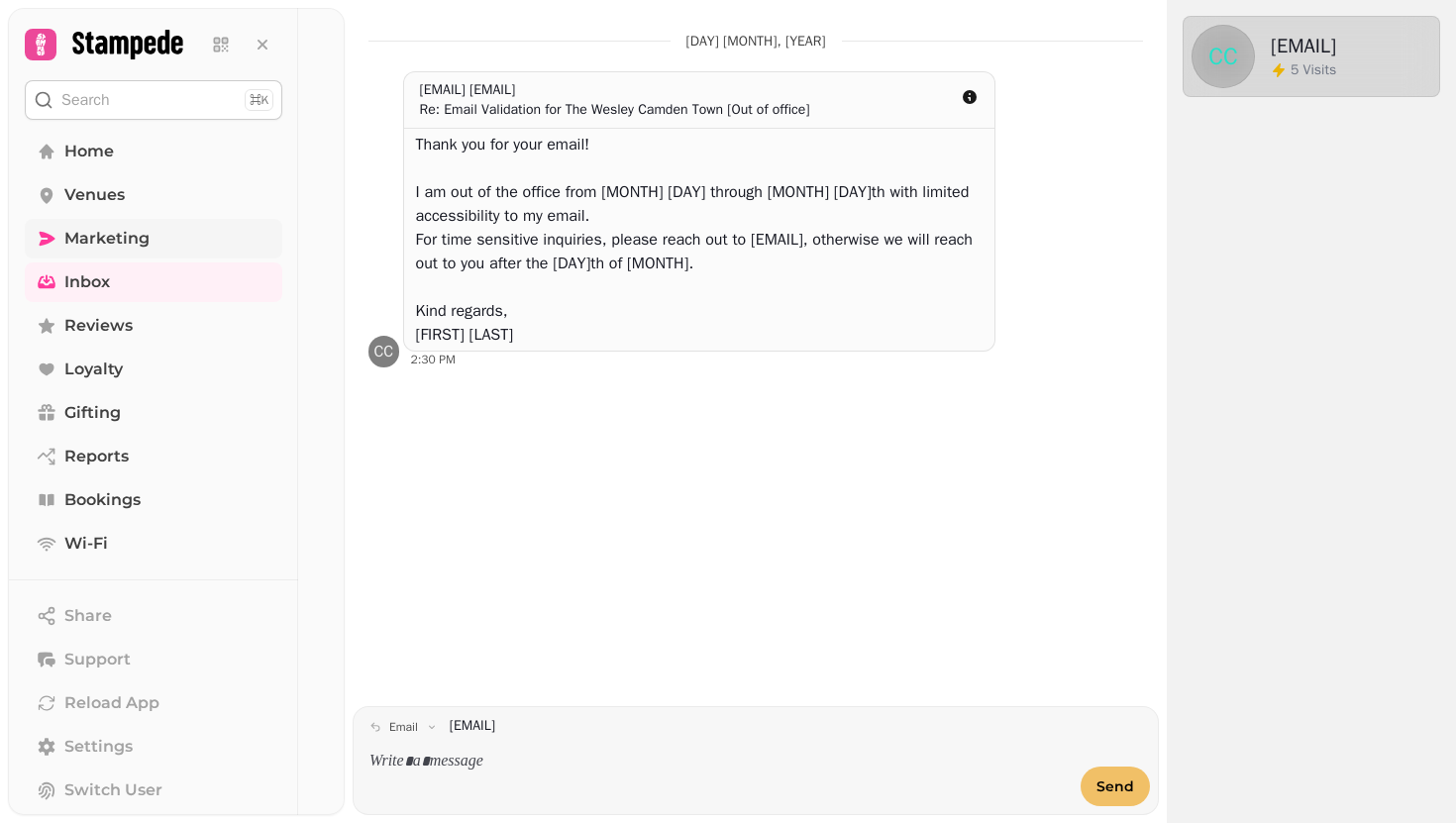 click on "Marketing" at bounding box center (107, 239) 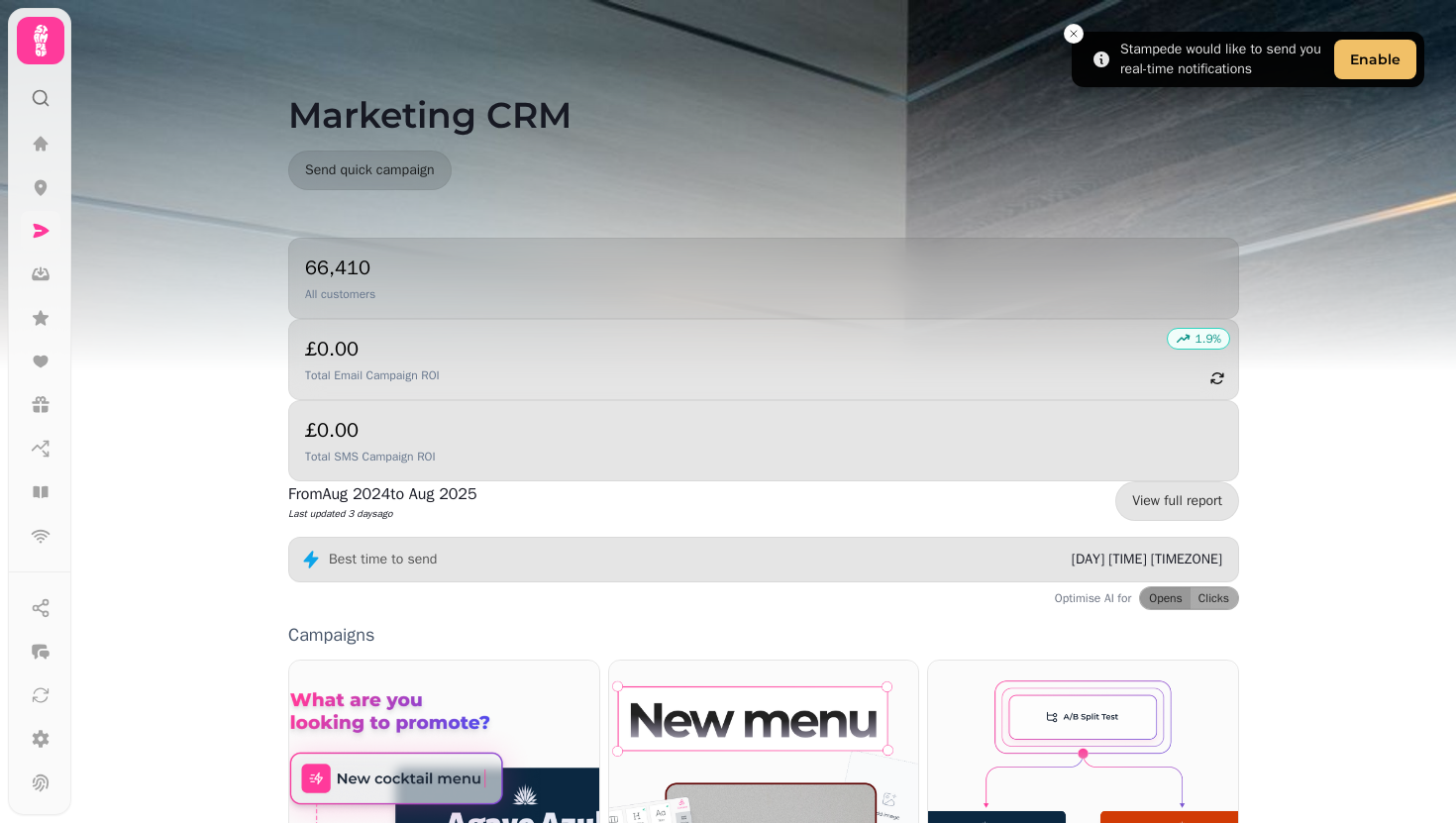 click on "[DAY] [TIME] [TIMEZONE]" at bounding box center (1147, 559) 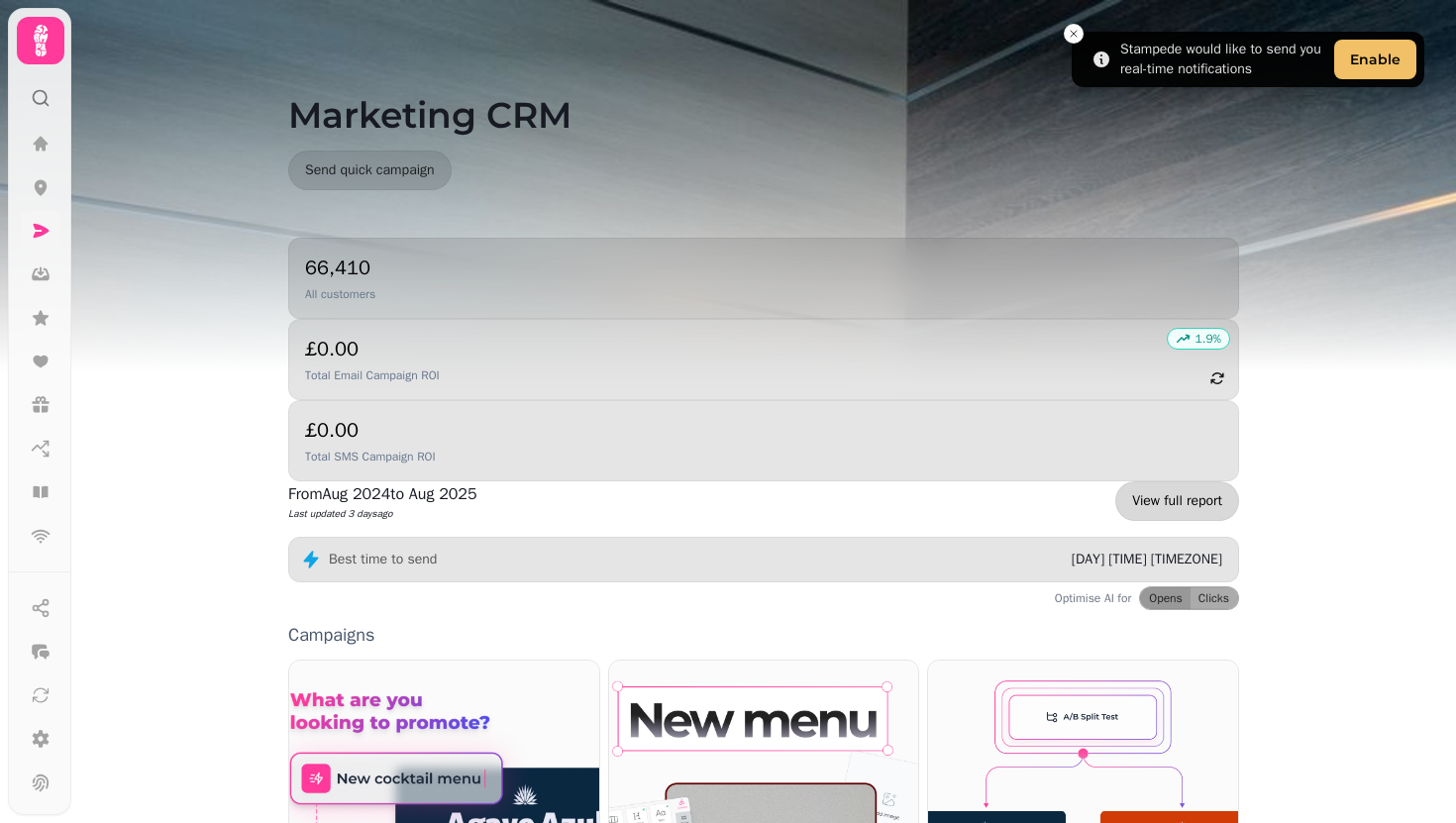 click on "View full report" at bounding box center (1177, 501) 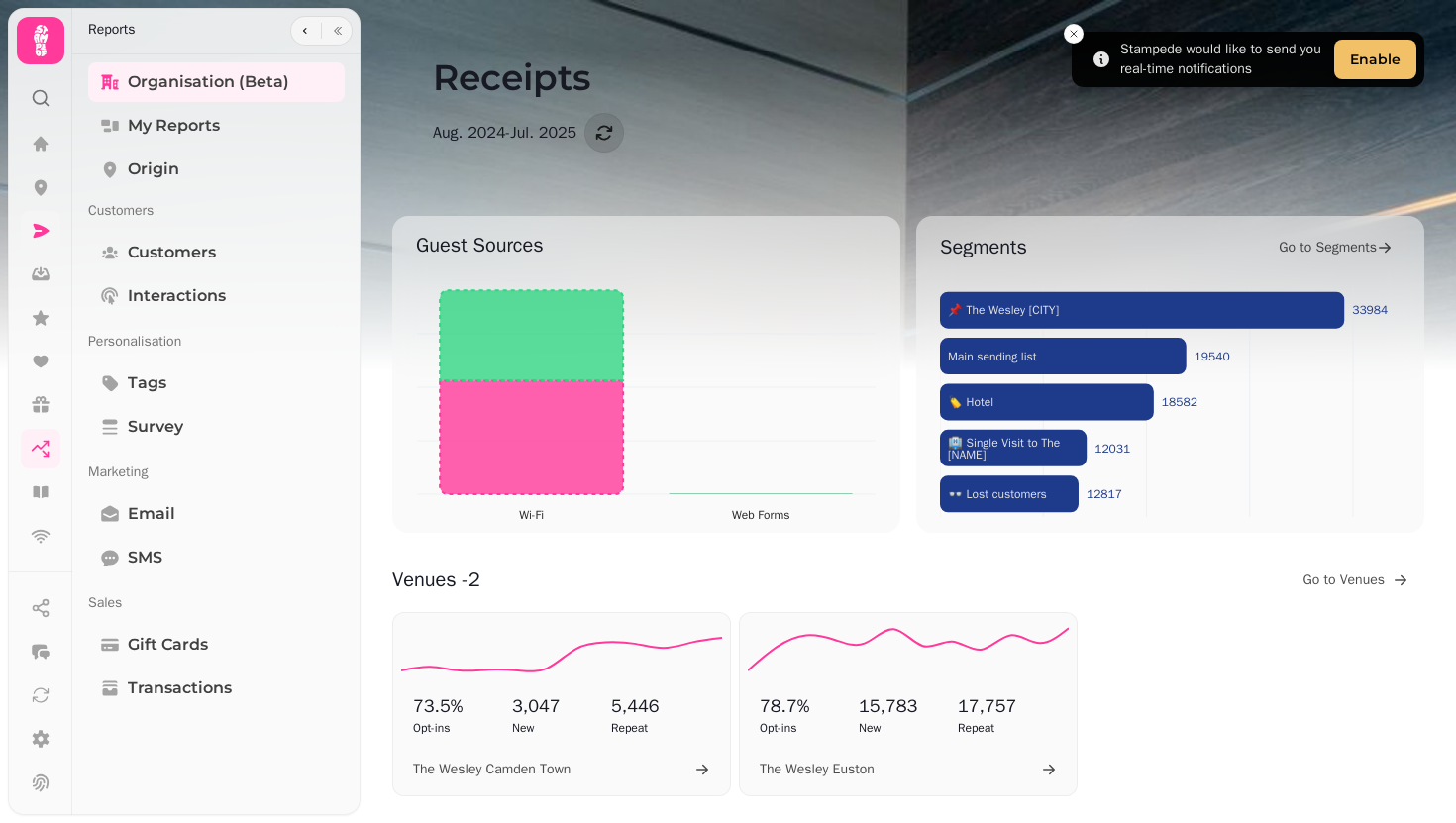 scroll, scrollTop: 0, scrollLeft: 0, axis: both 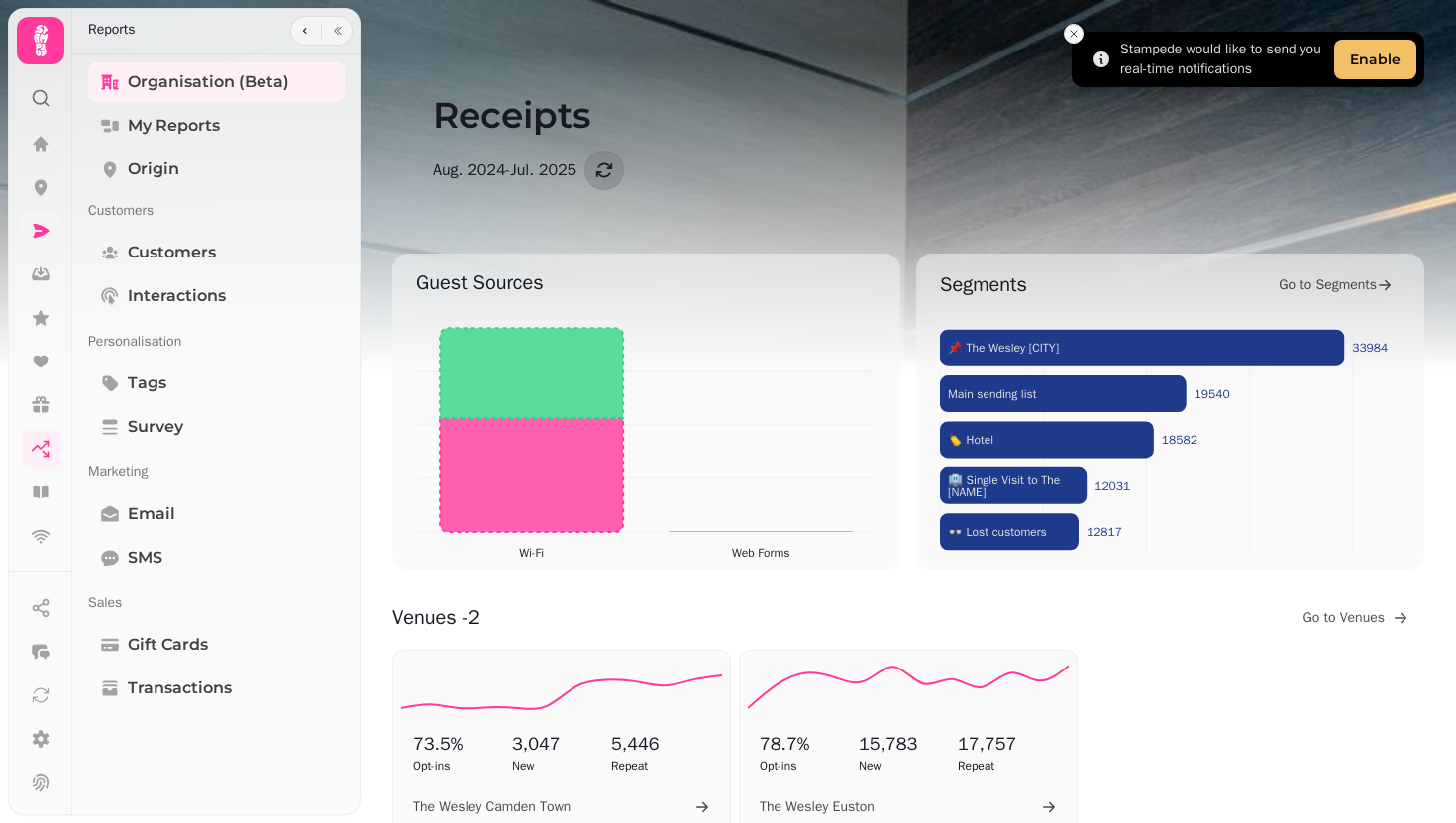click 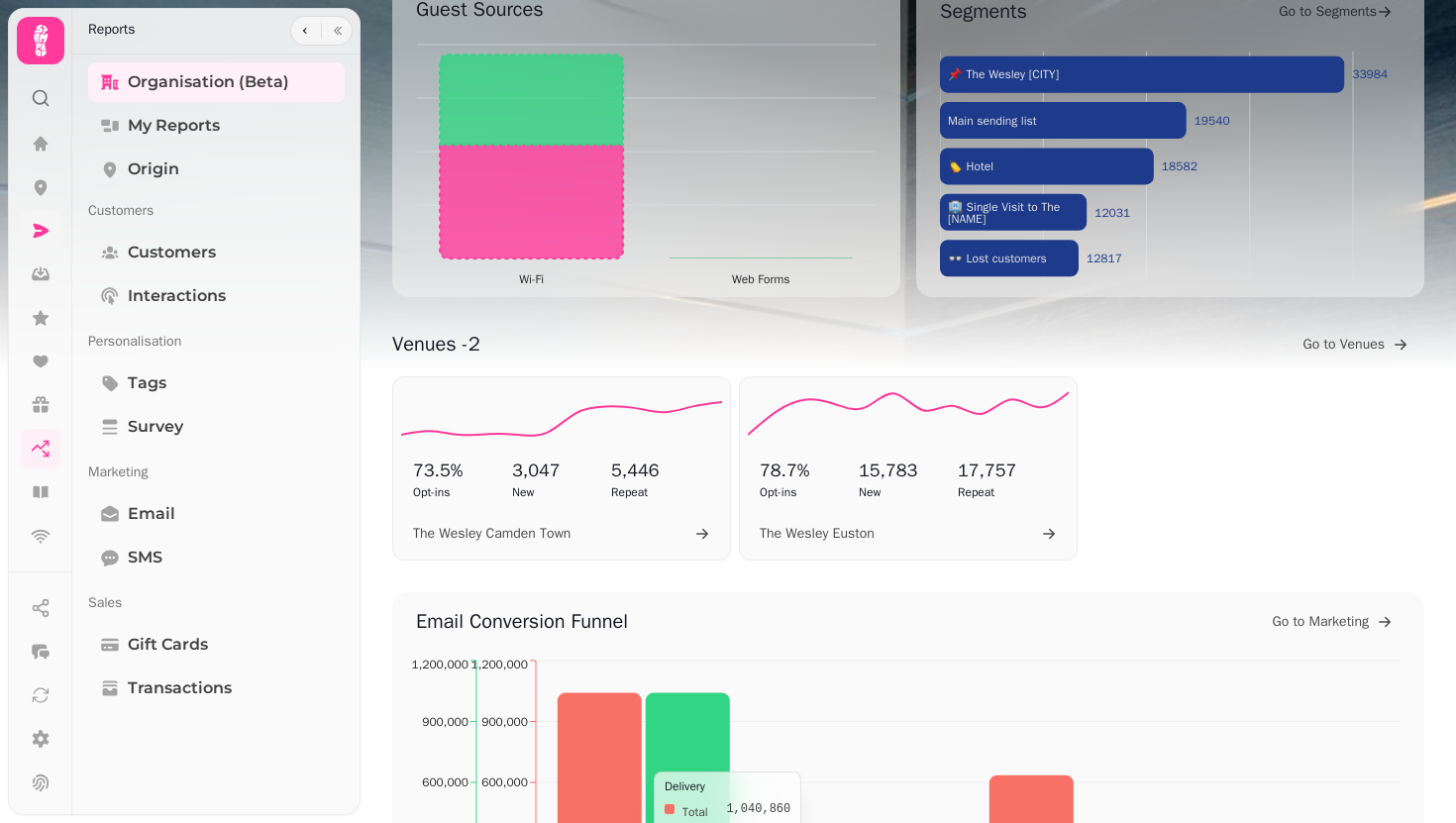 scroll, scrollTop: 0, scrollLeft: 0, axis: both 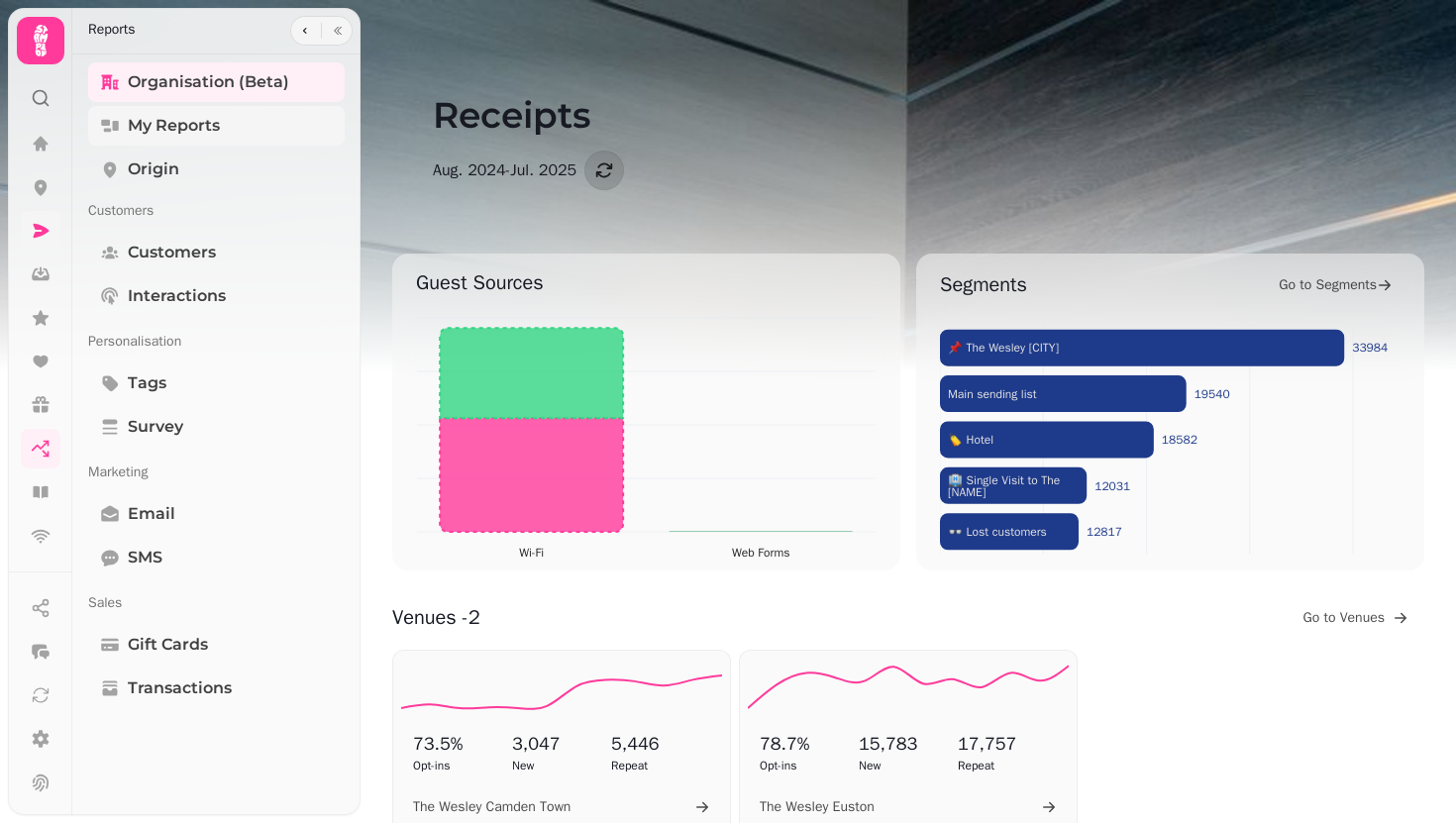 click on "My Reports" at bounding box center [173, 126] 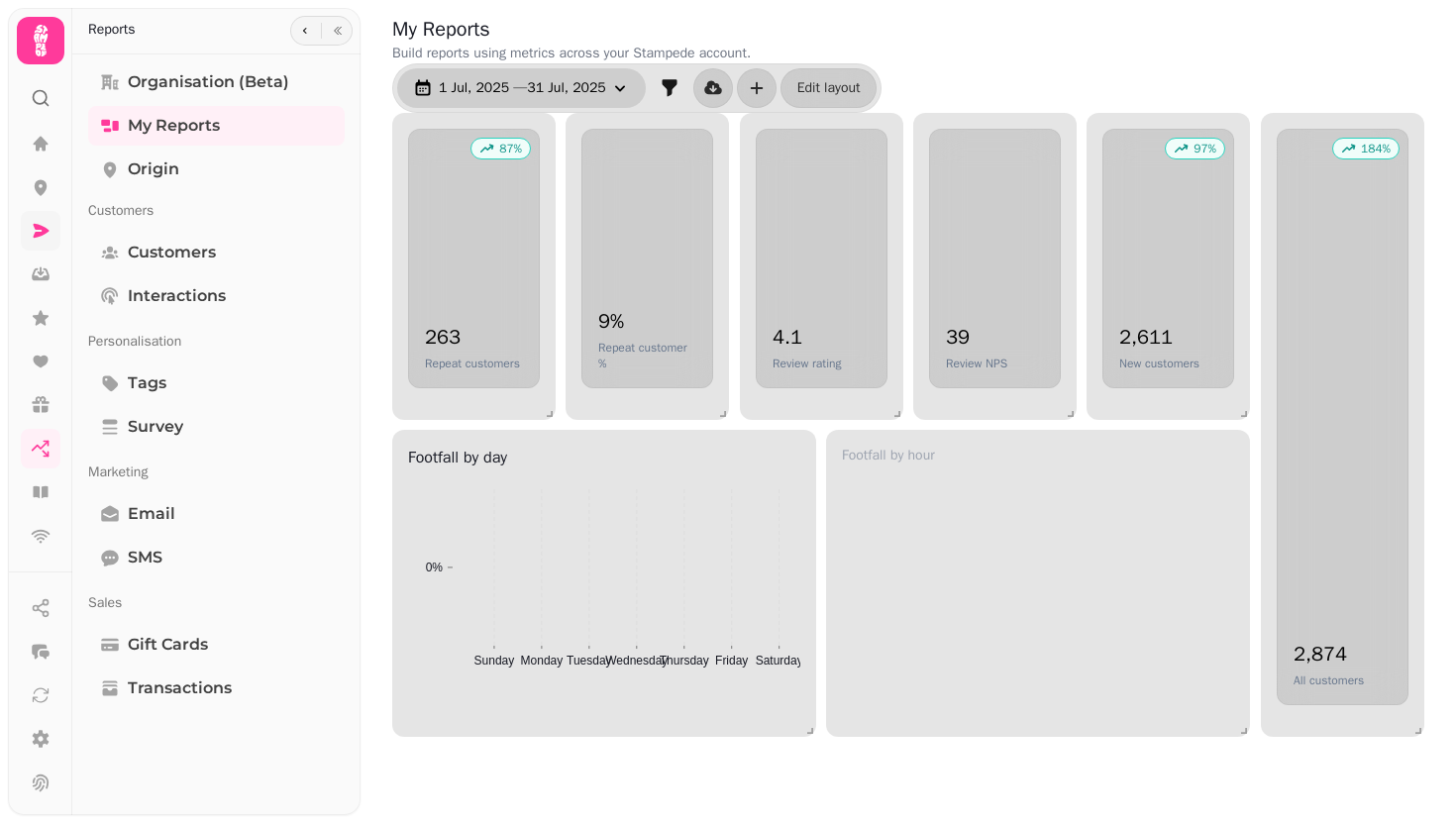 click 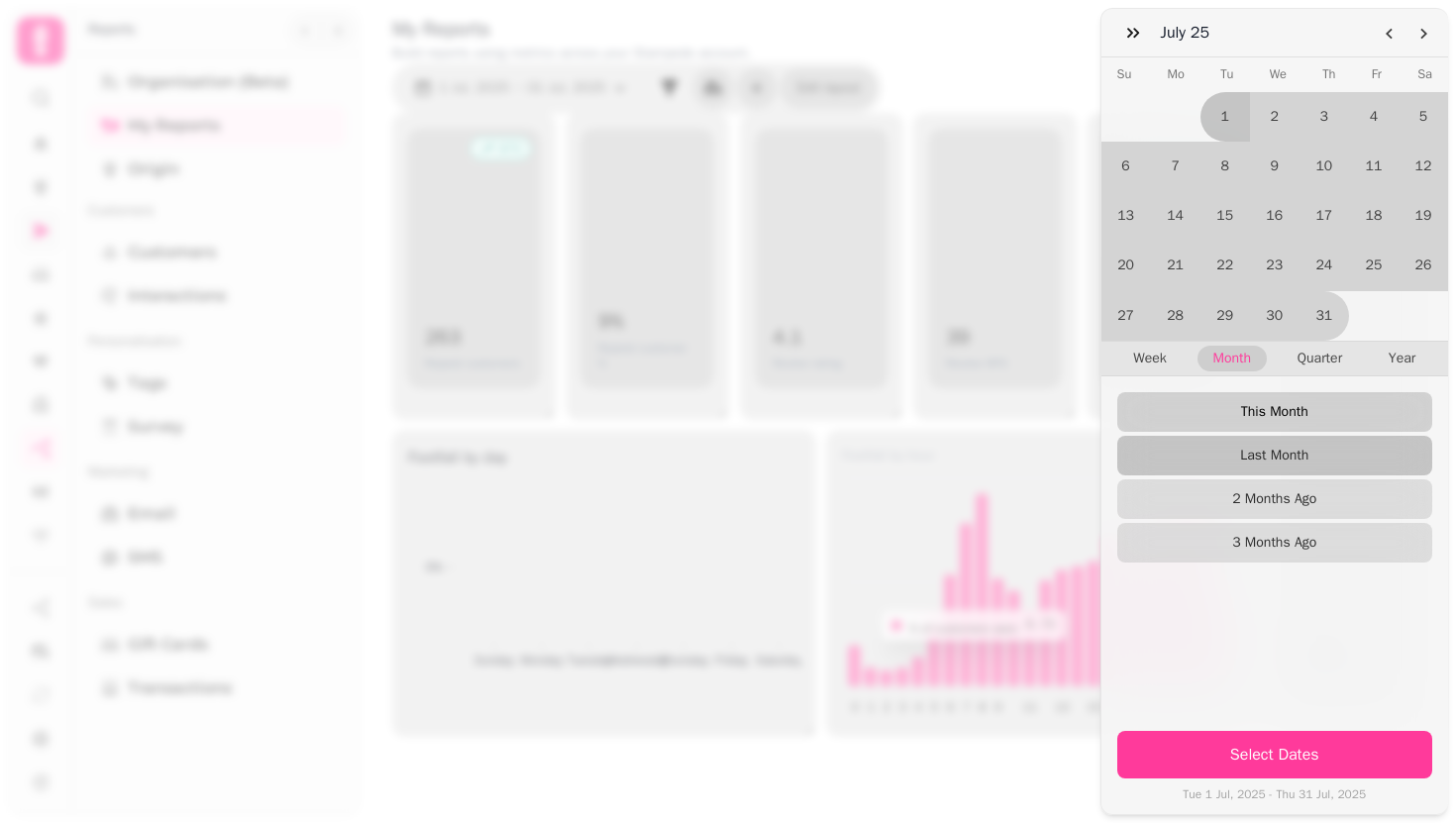 click on "This Month" at bounding box center (1275, 412) 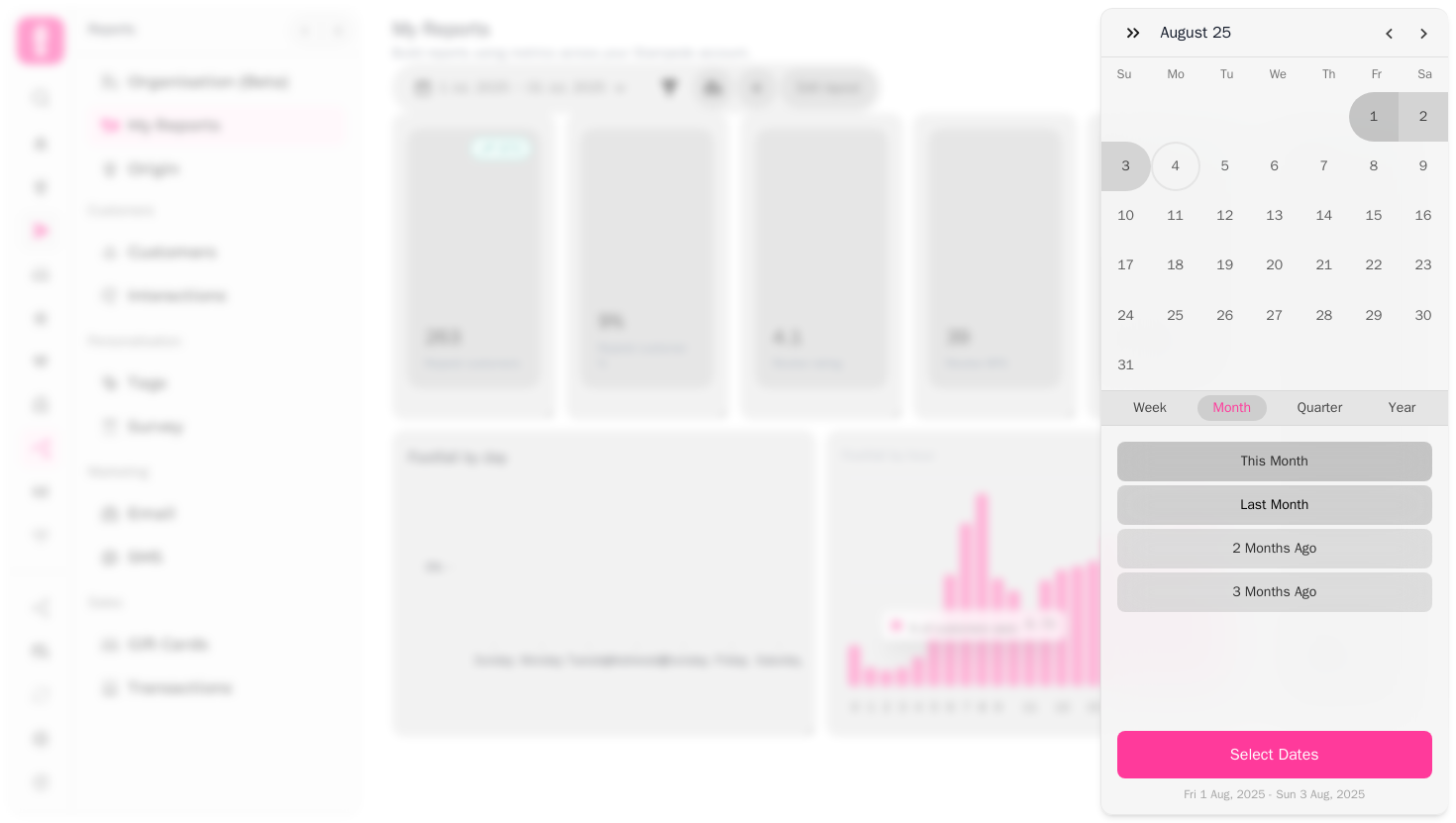 click on "Last Month" at bounding box center [1275, 505] 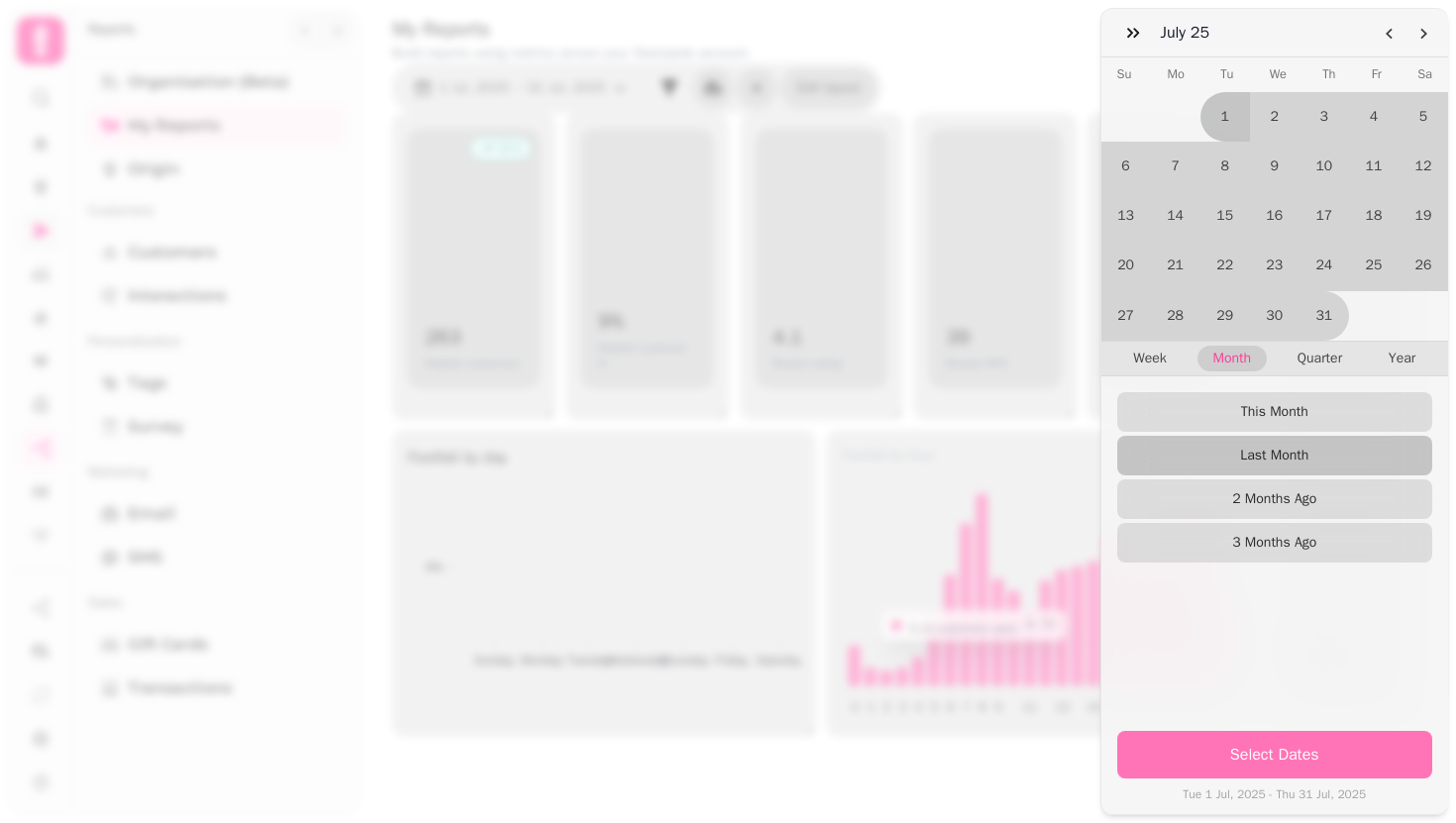 click on "Select Dates" at bounding box center [1275, 755] 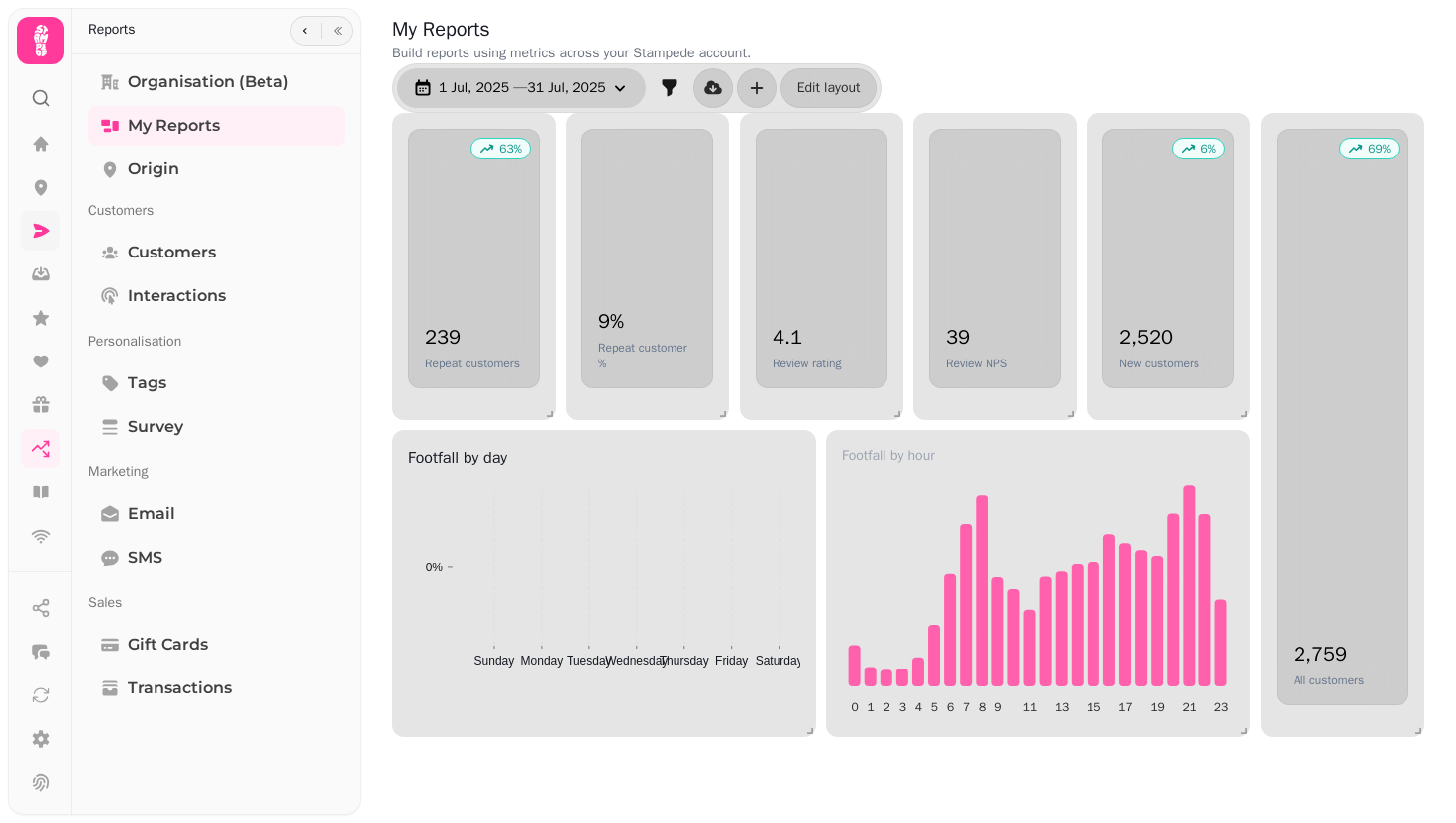 click on "[DAY] [MONTH], [YEAR]    —  [DAY] [MONTH], [YEAR]" at bounding box center (522, 88) 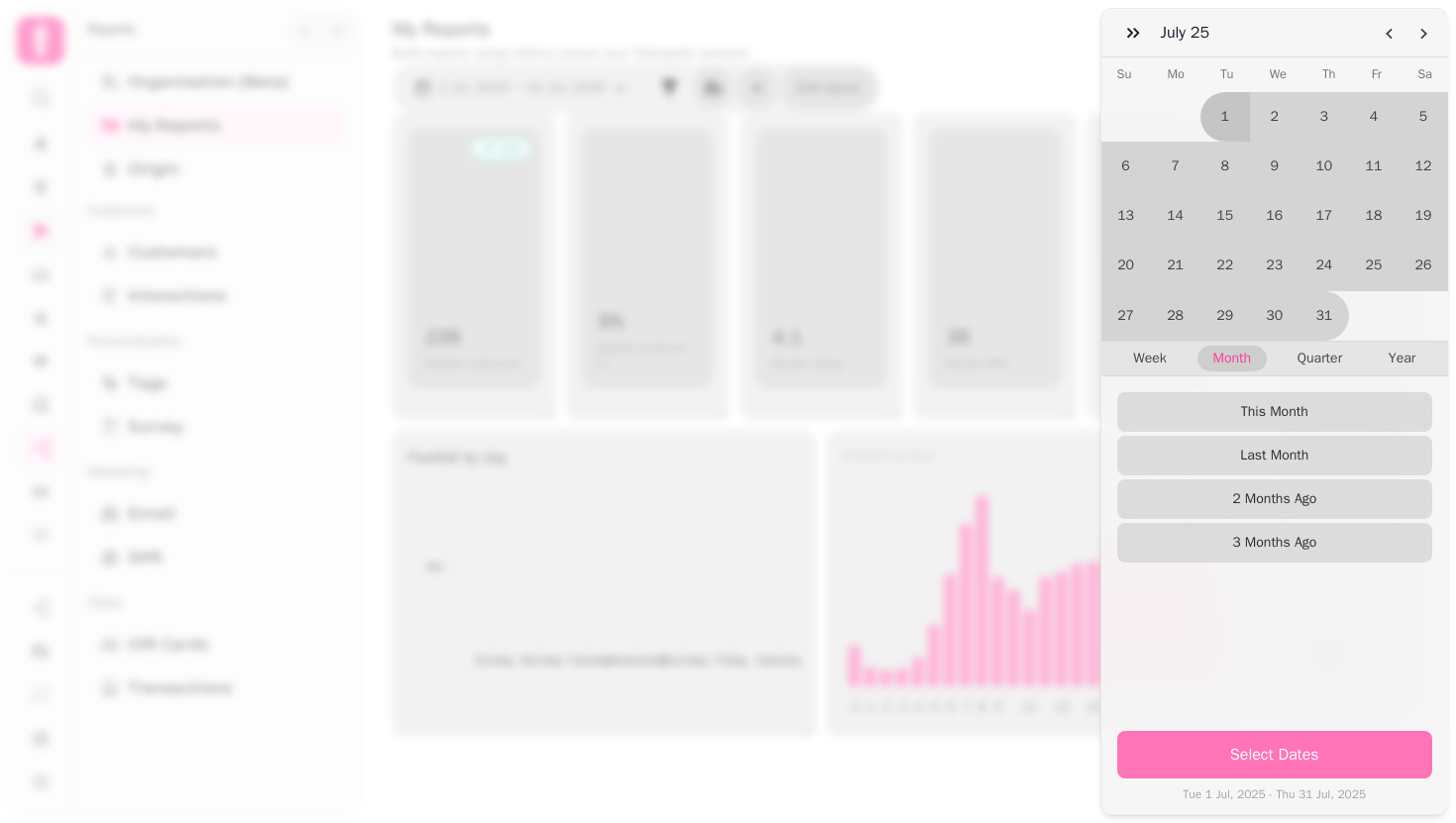 click on "Select Dates" at bounding box center (1275, 755) 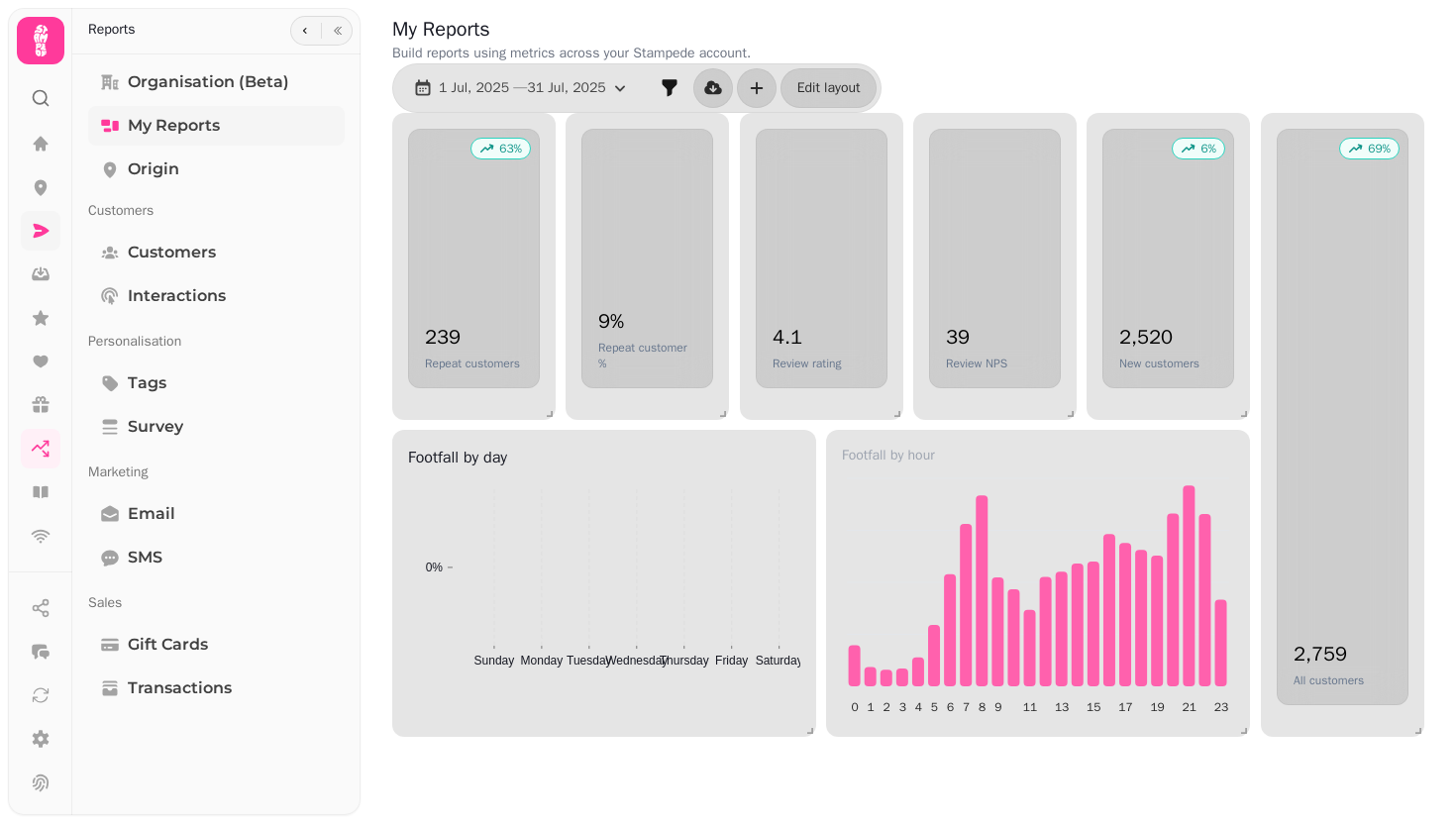 click on "My Reports" at bounding box center [173, 126] 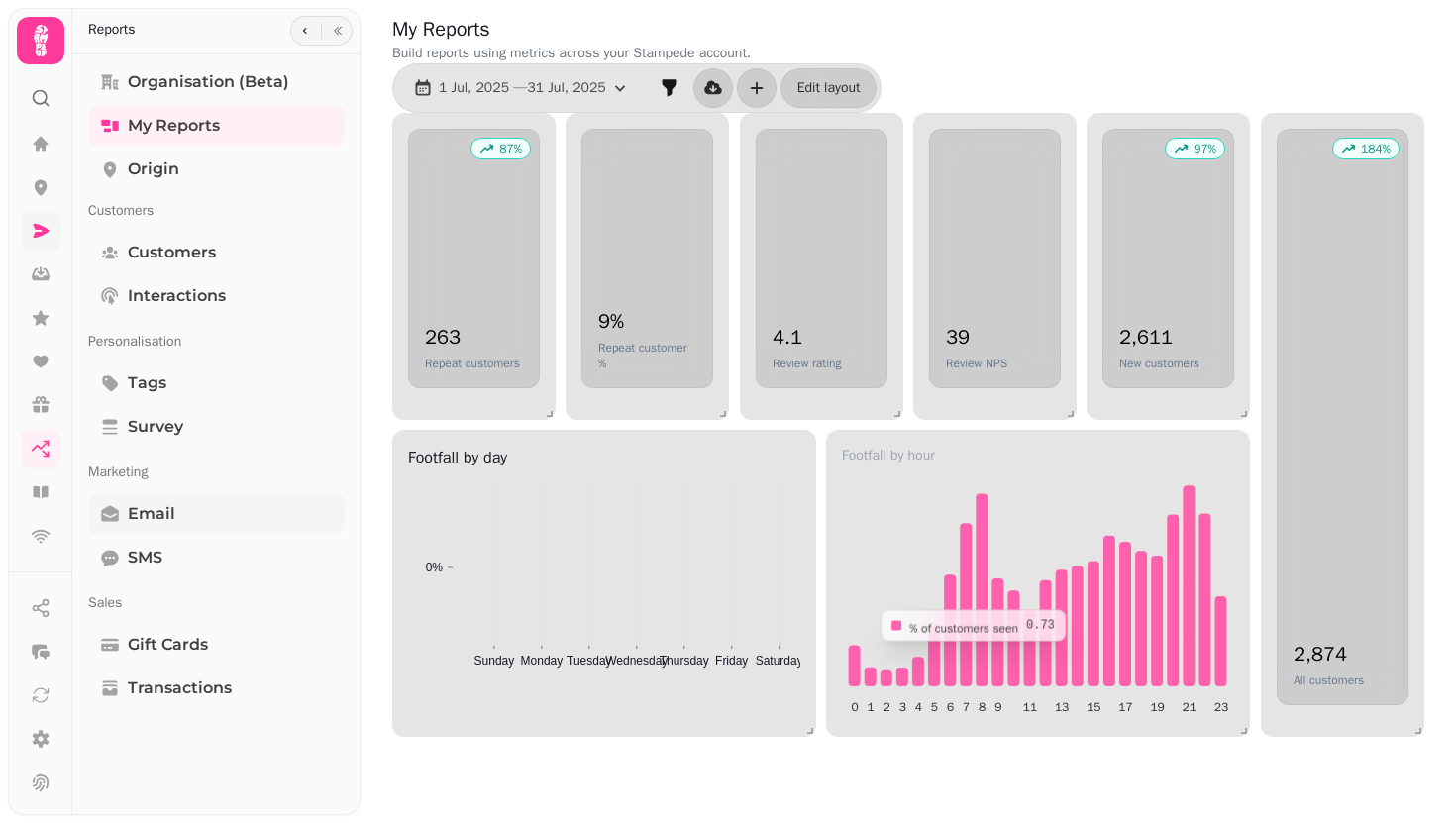 click on "Email" at bounding box center [152, 514] 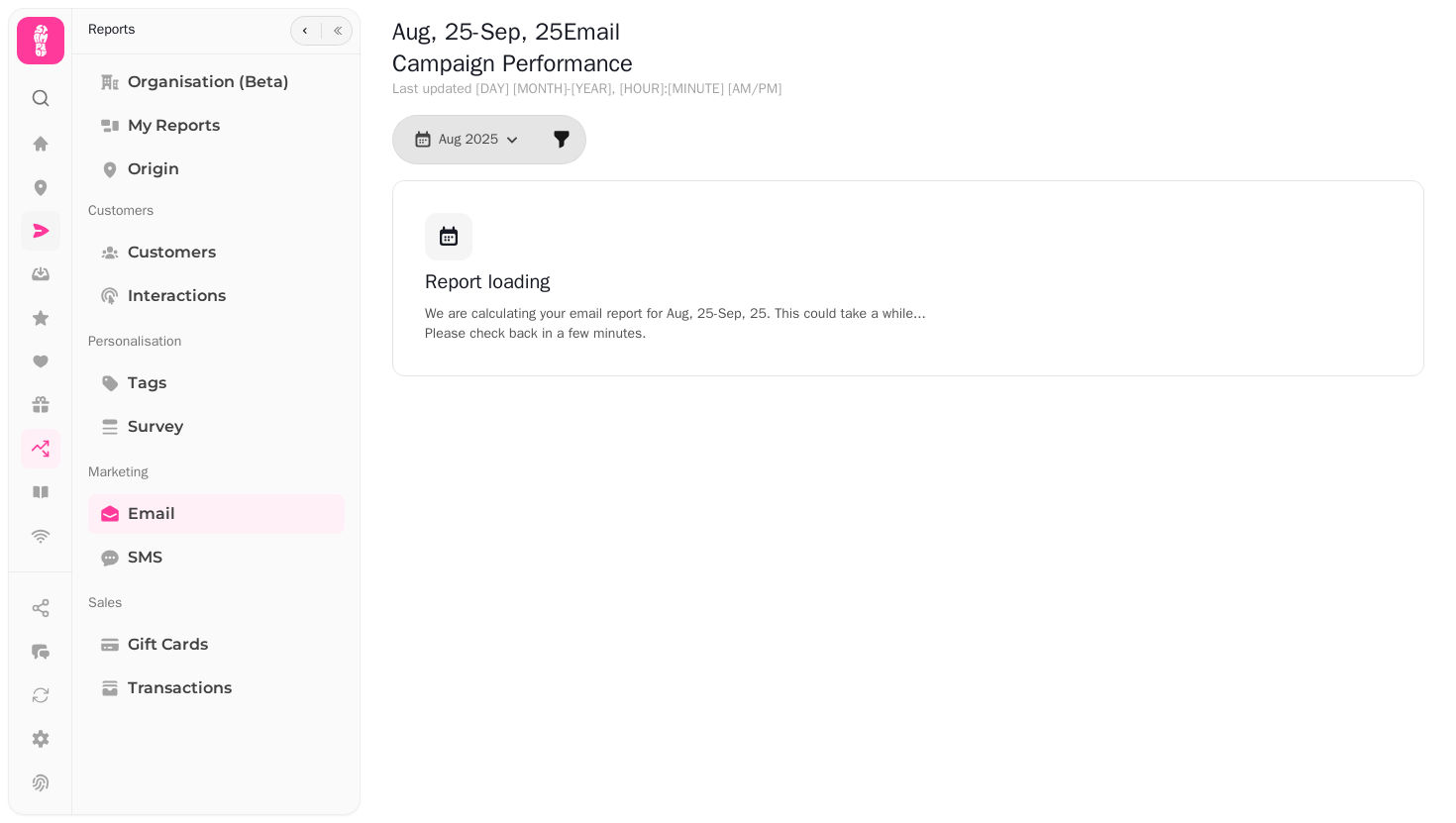 click 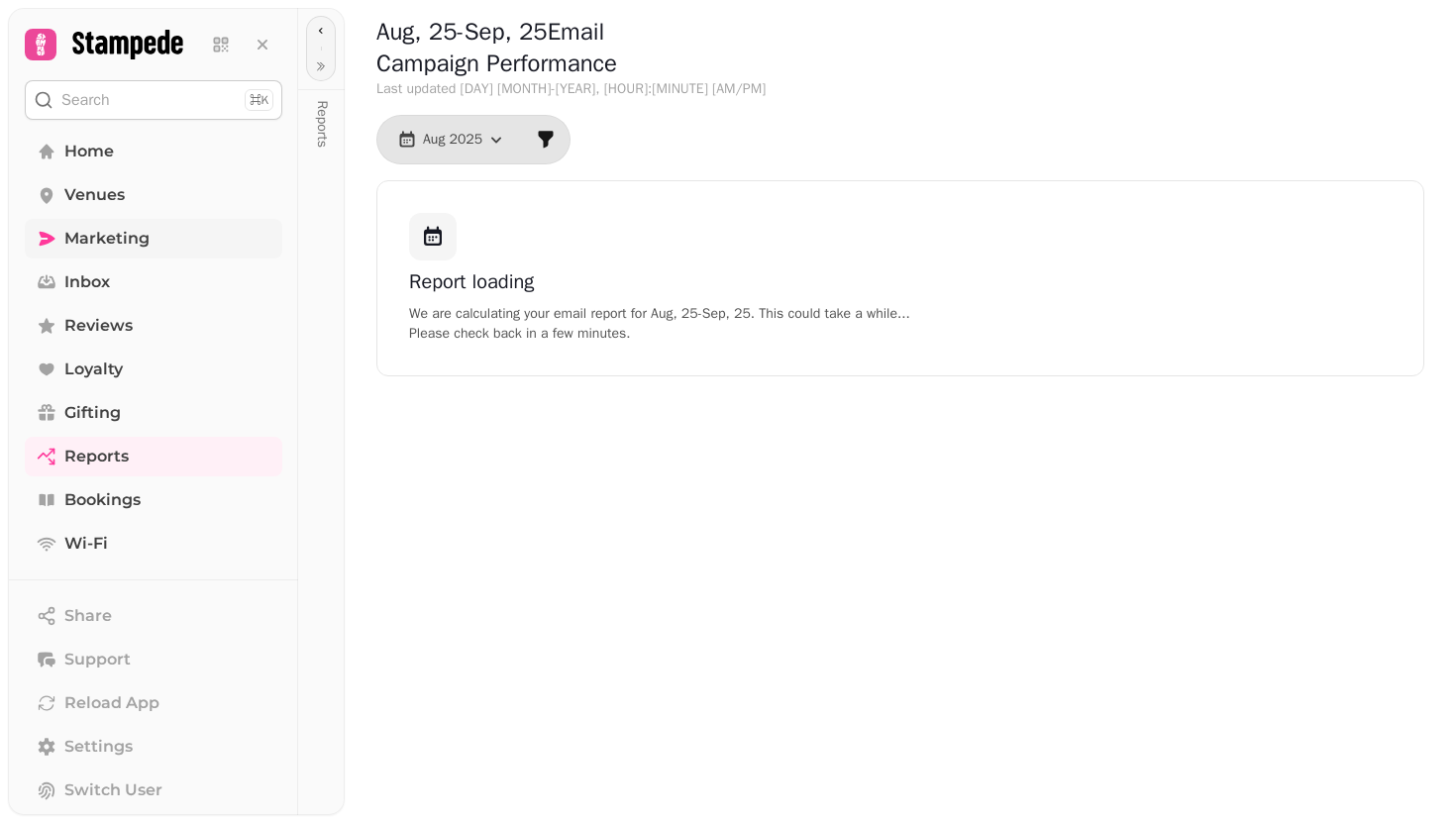 click on "Marketing" at bounding box center (107, 239) 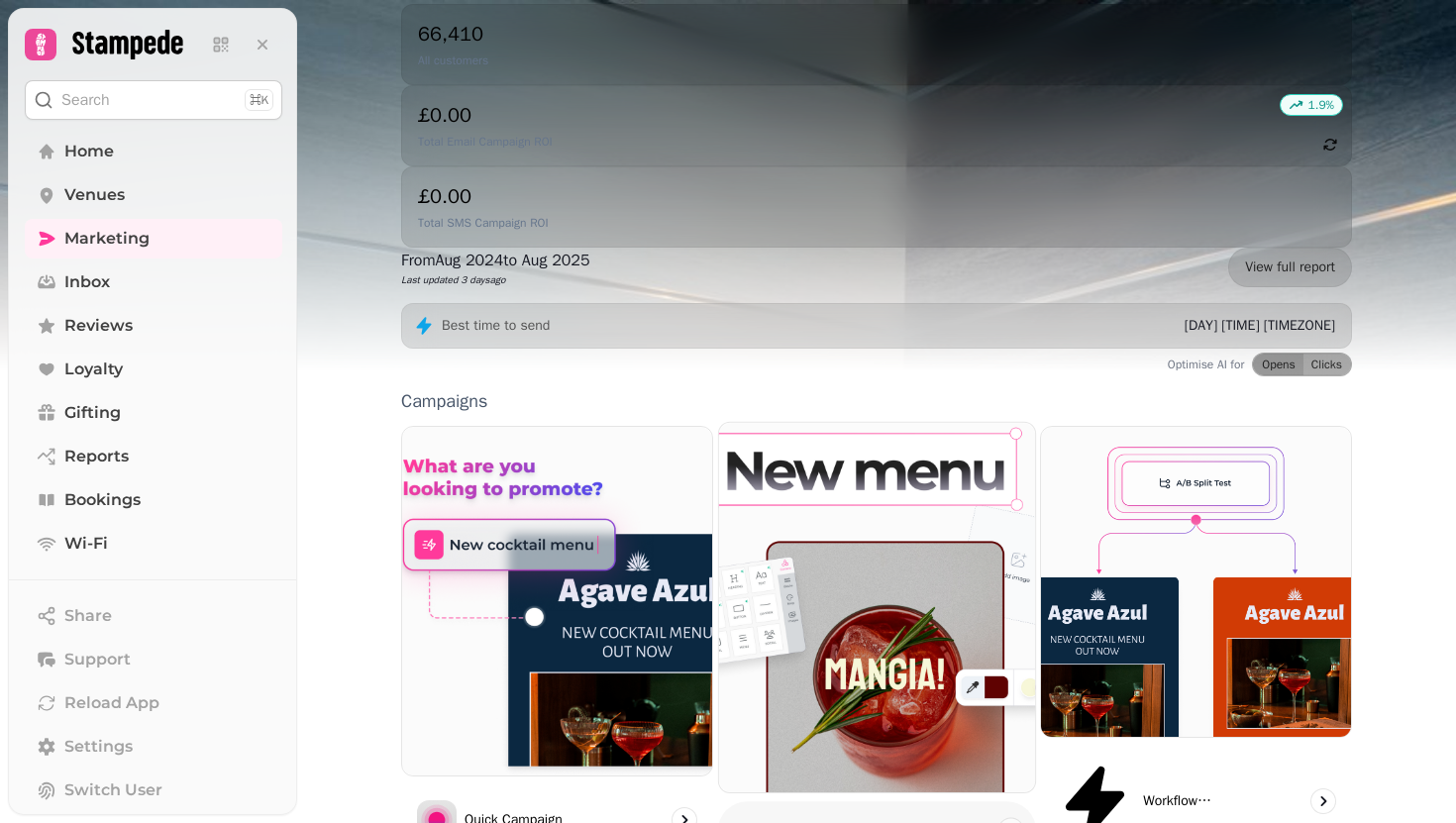 scroll, scrollTop: 238, scrollLeft: 0, axis: vertical 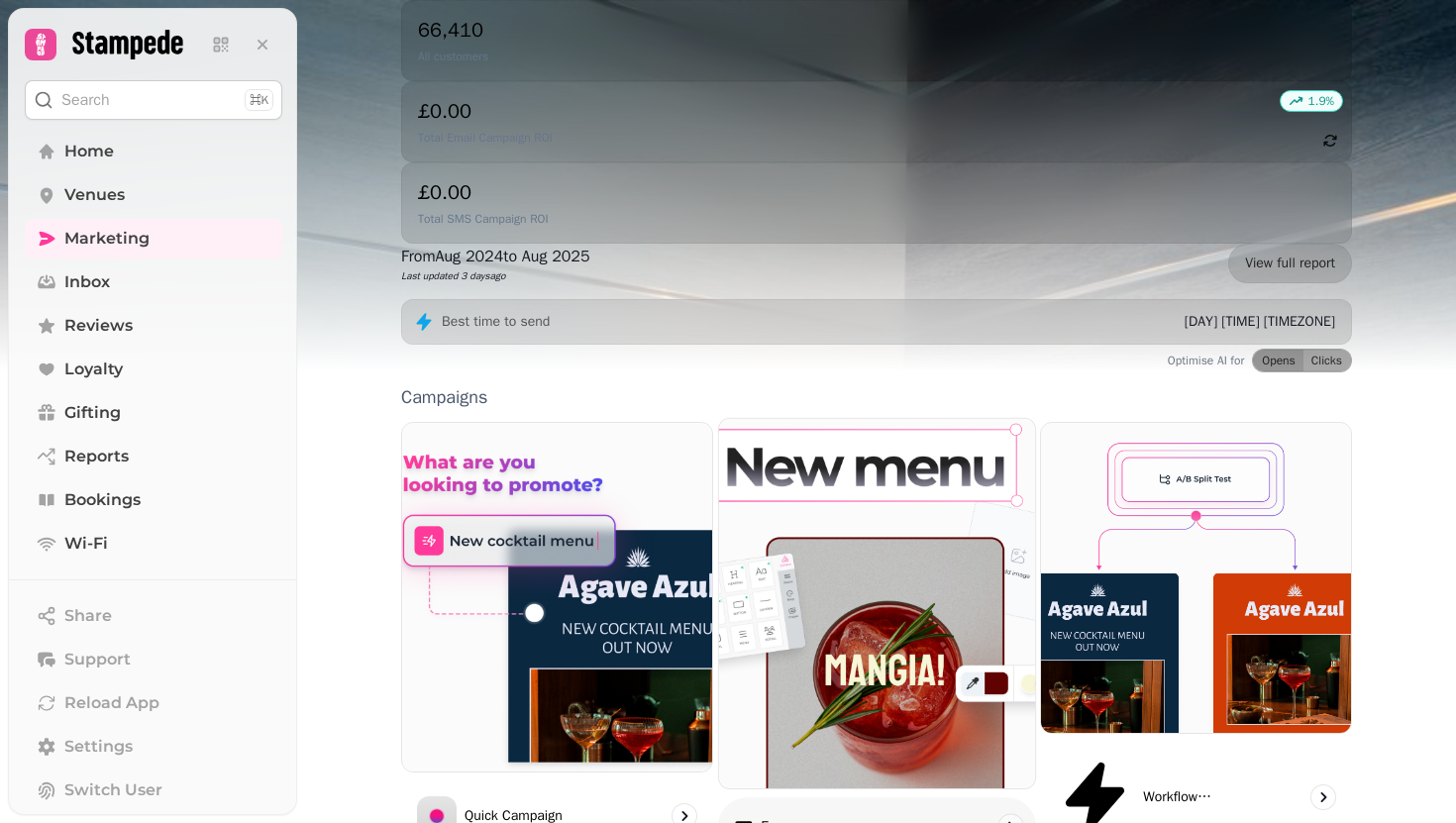 click at bounding box center [877, 603] 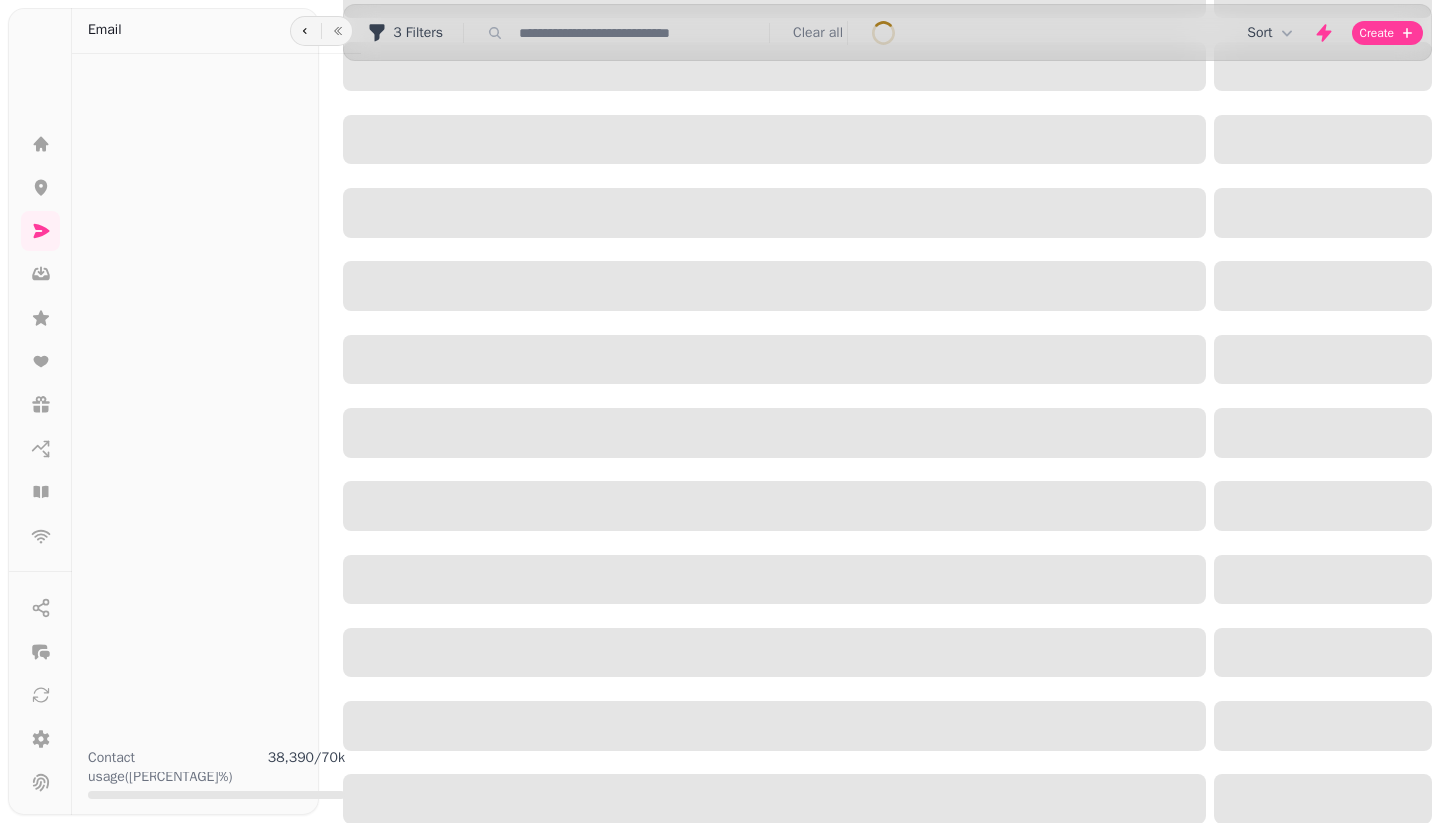 scroll, scrollTop: 0, scrollLeft: 0, axis: both 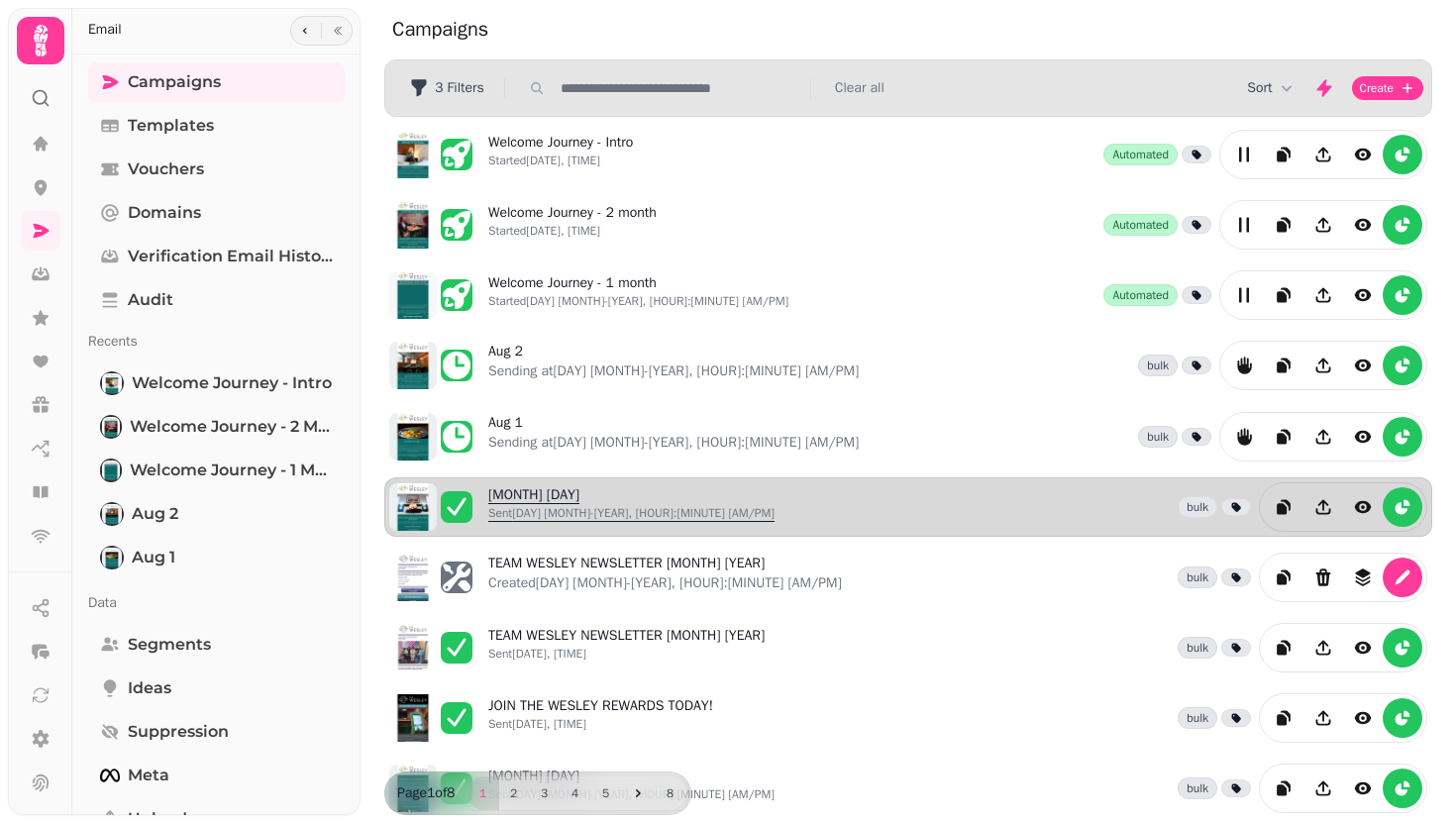 click on "[MONTH] [DAY] Sent  [DAY] [MONTH]-[YEAR], [HOUR]:[MINUTE] [AM/PM]" at bounding box center (631, 507) 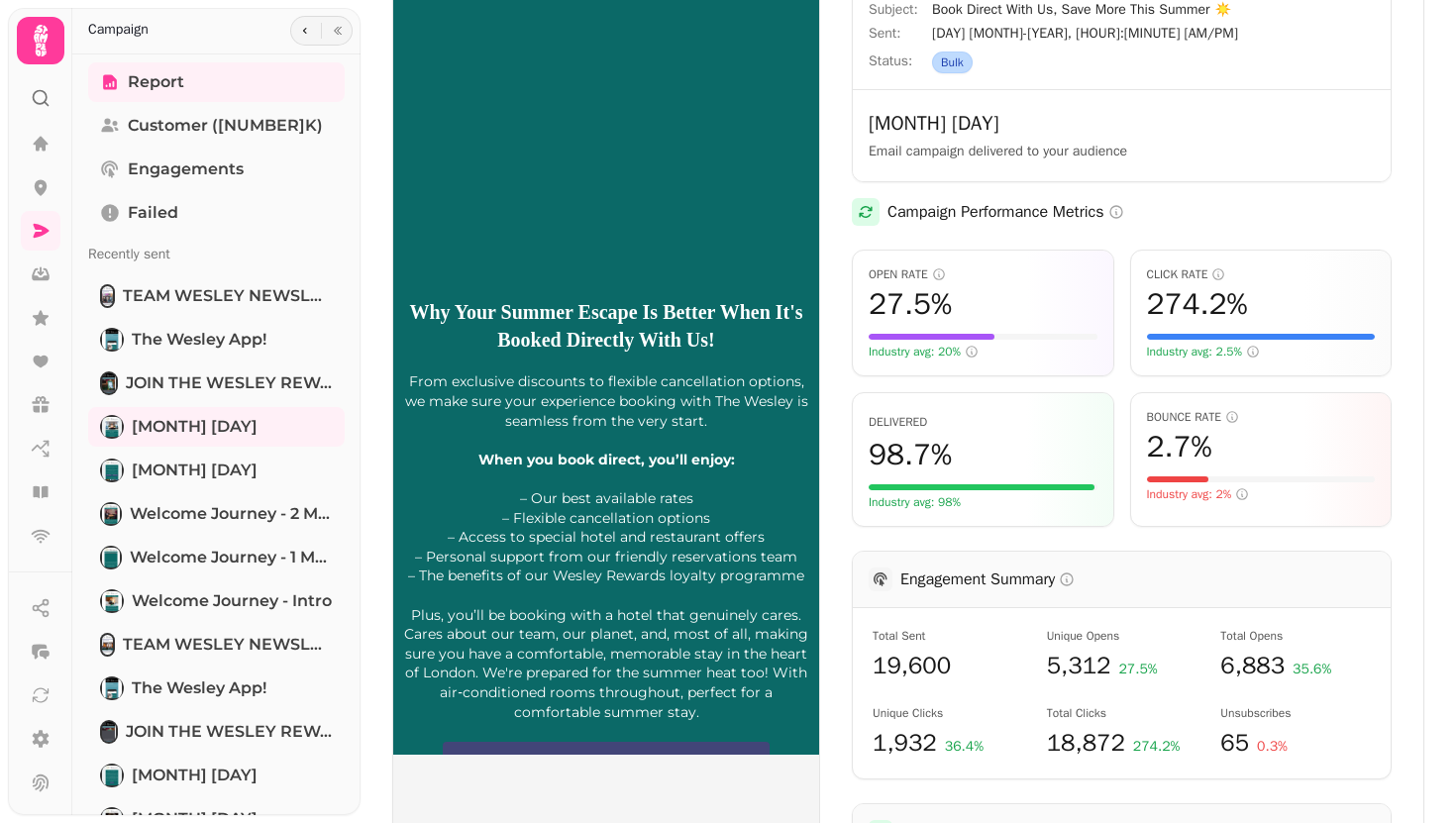 scroll, scrollTop: 196, scrollLeft: 0, axis: vertical 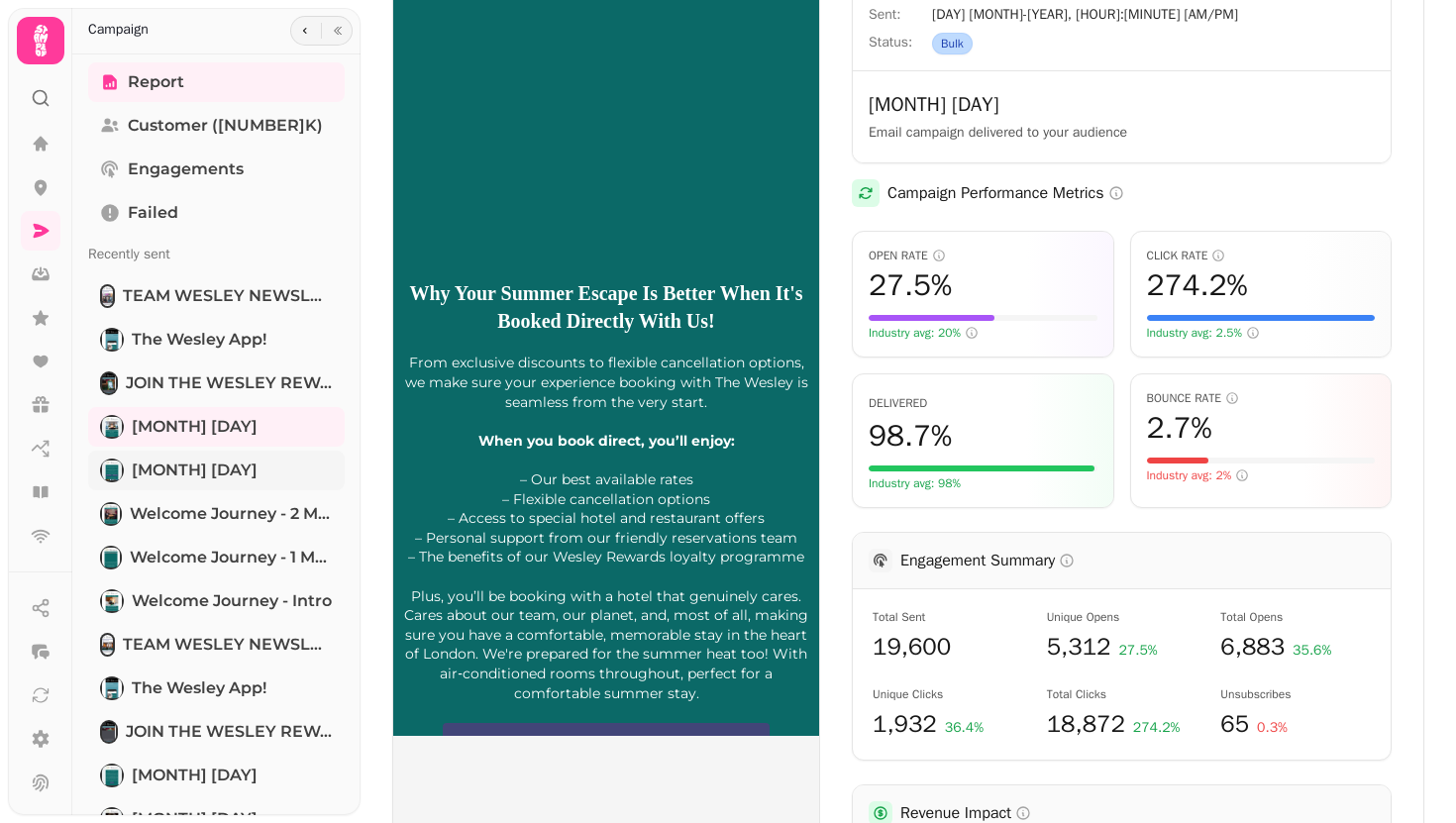 click on "[MONTH] [DAY]" at bounding box center (194, 470) 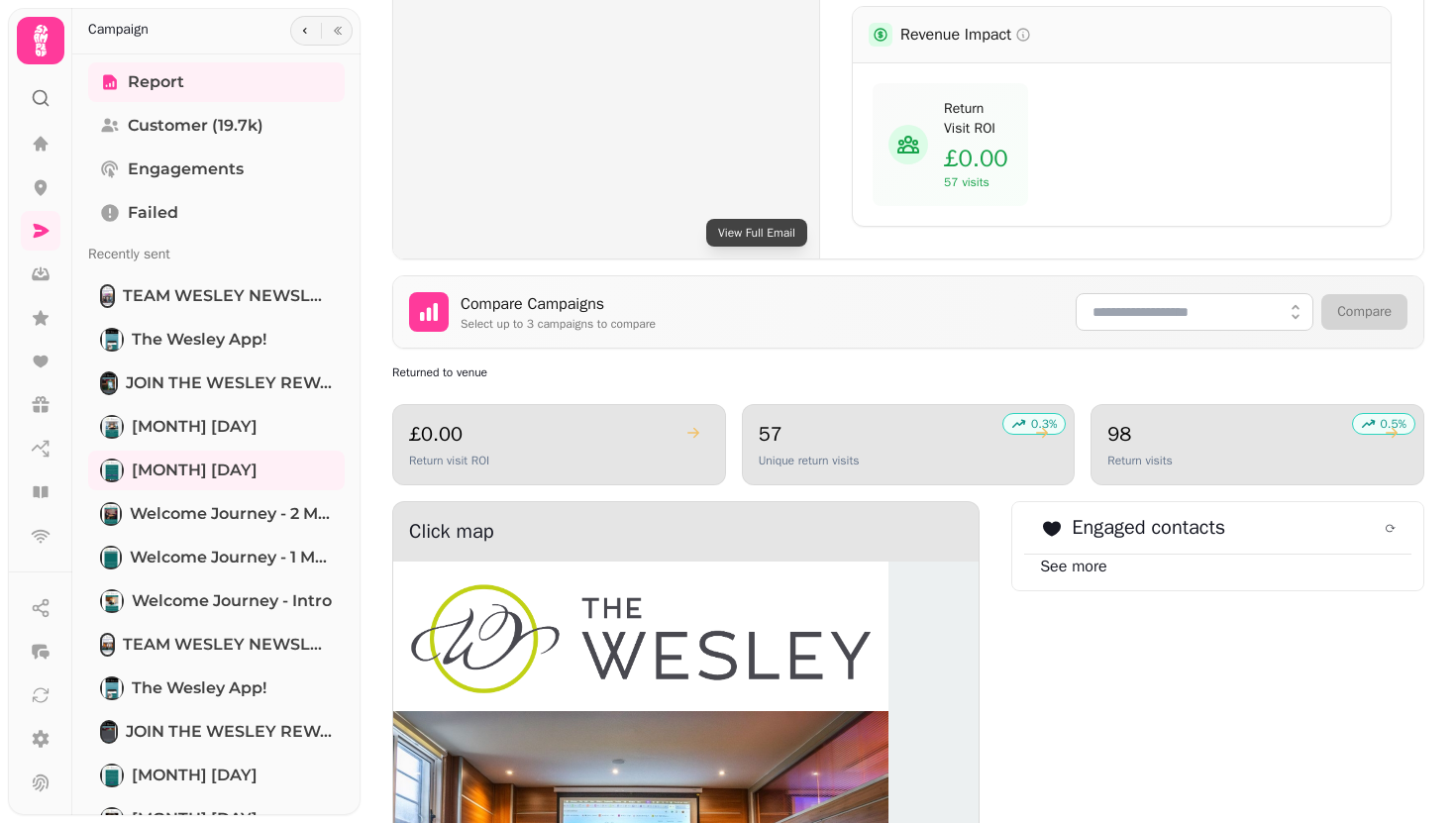 scroll, scrollTop: 1293, scrollLeft: 0, axis: vertical 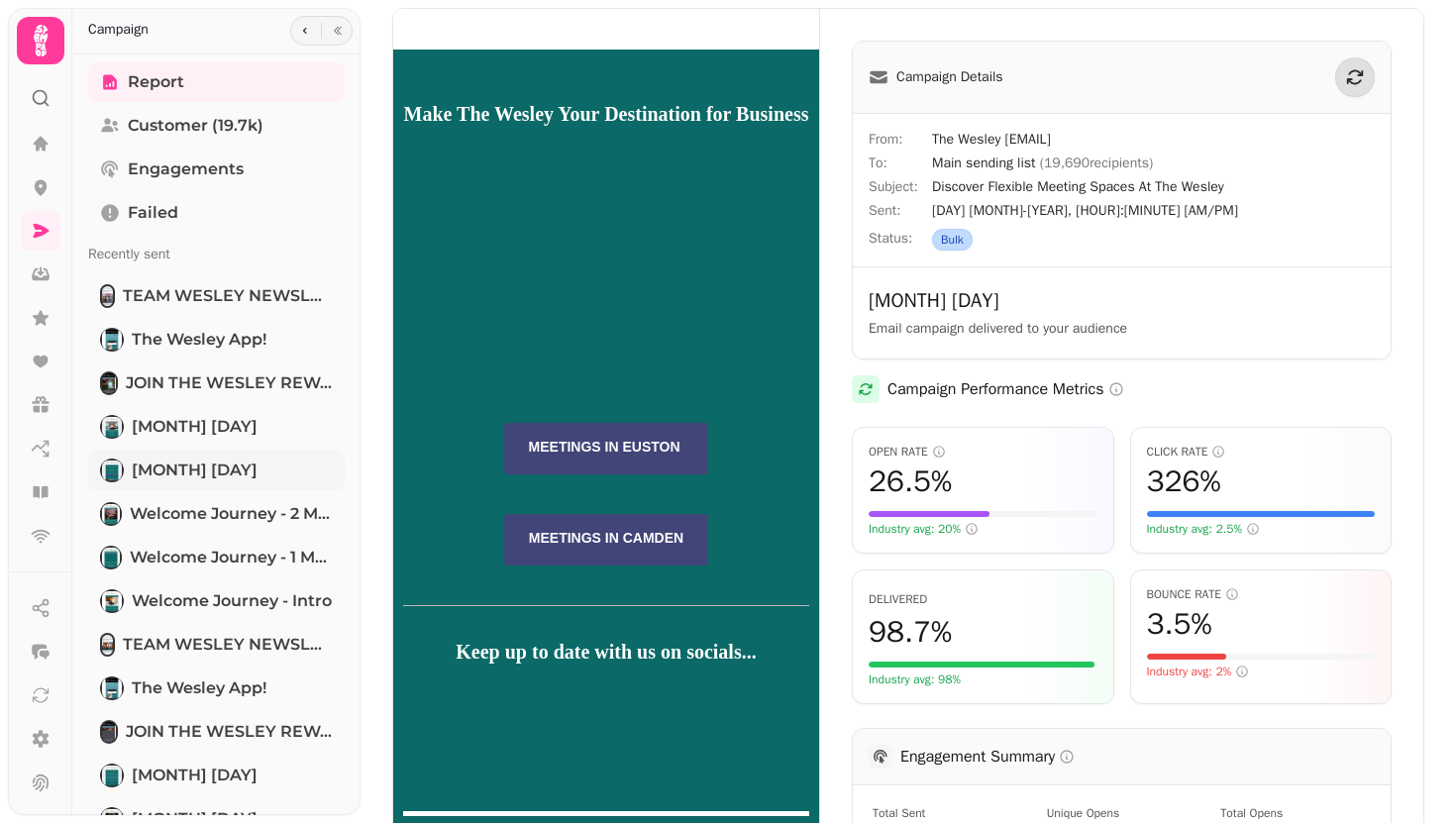 click on "[MONTH] [DAY]" at bounding box center (194, 470) 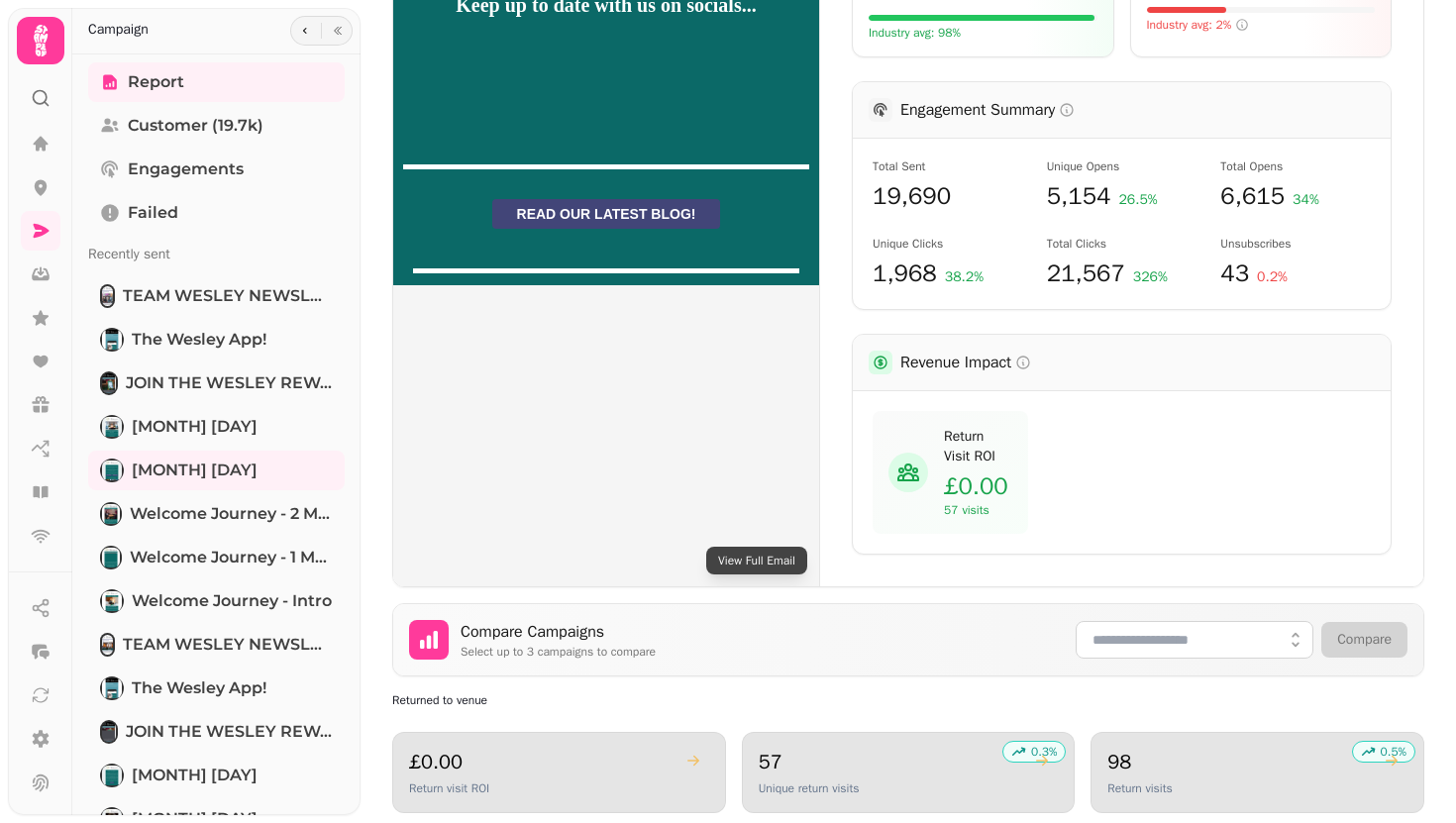 scroll, scrollTop: 1247, scrollLeft: 0, axis: vertical 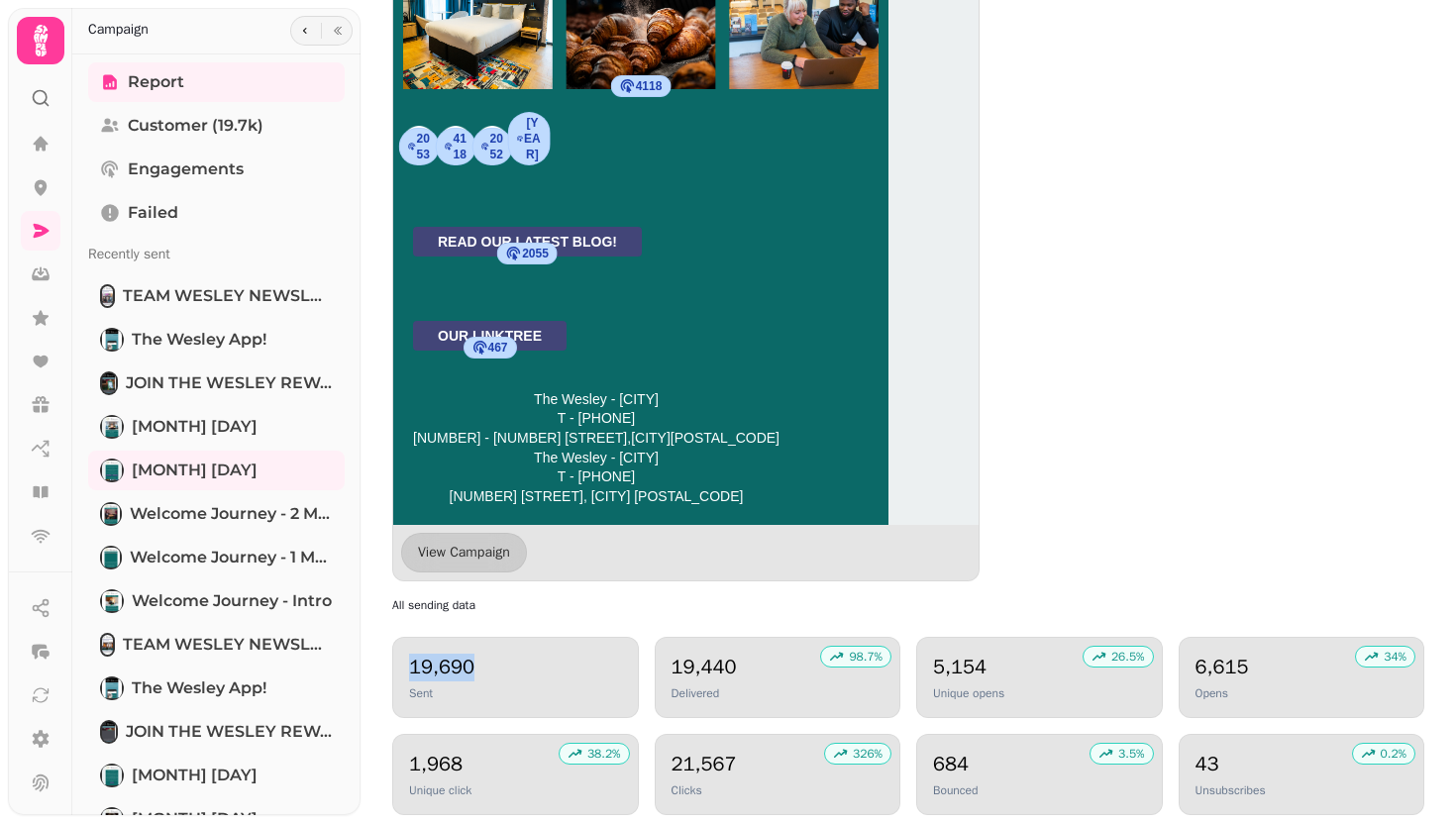 drag, startPoint x: 472, startPoint y: 671, endPoint x: 392, endPoint y: 671, distance: 80 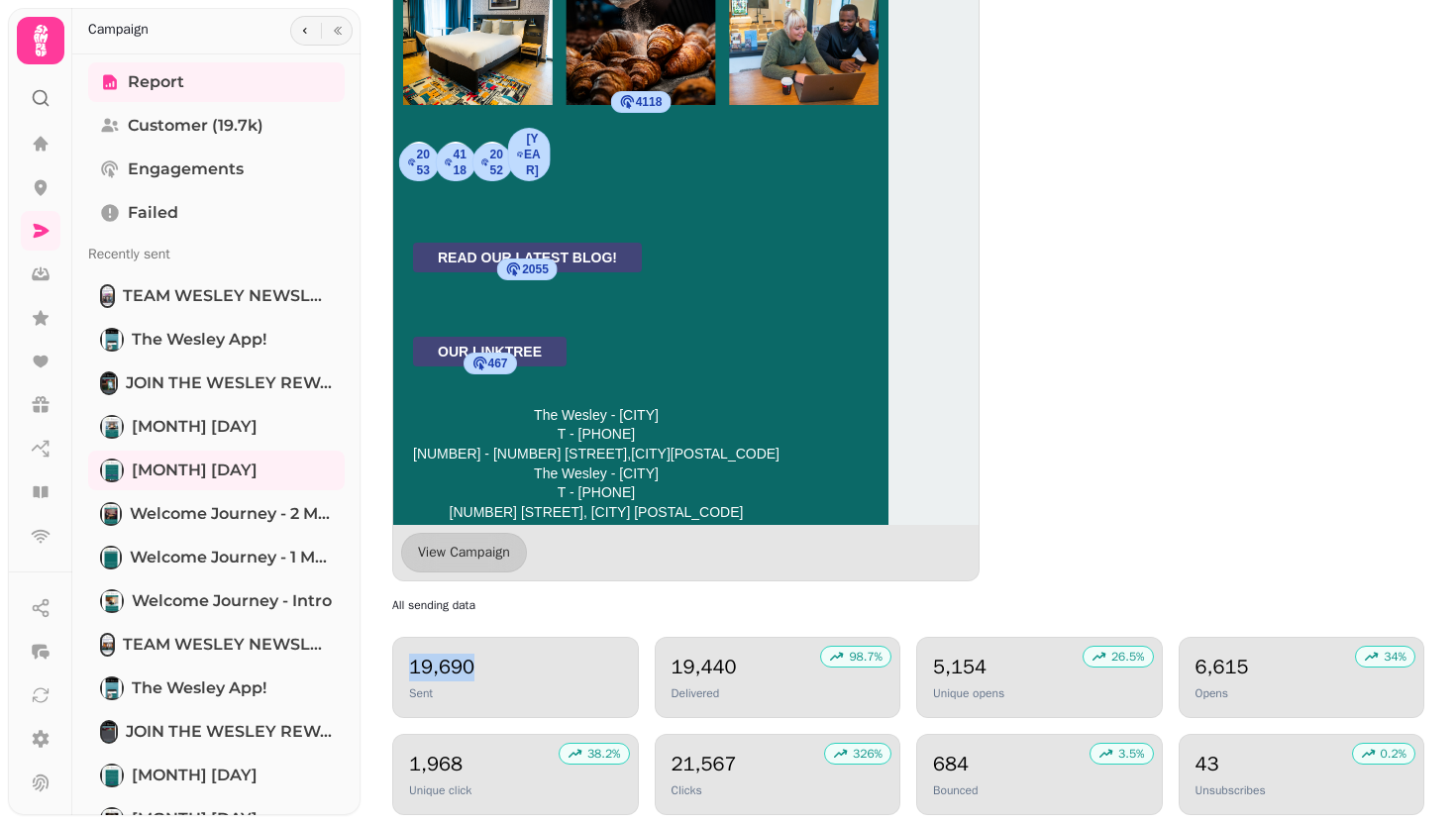 scroll, scrollTop: 900, scrollLeft: 0, axis: vertical 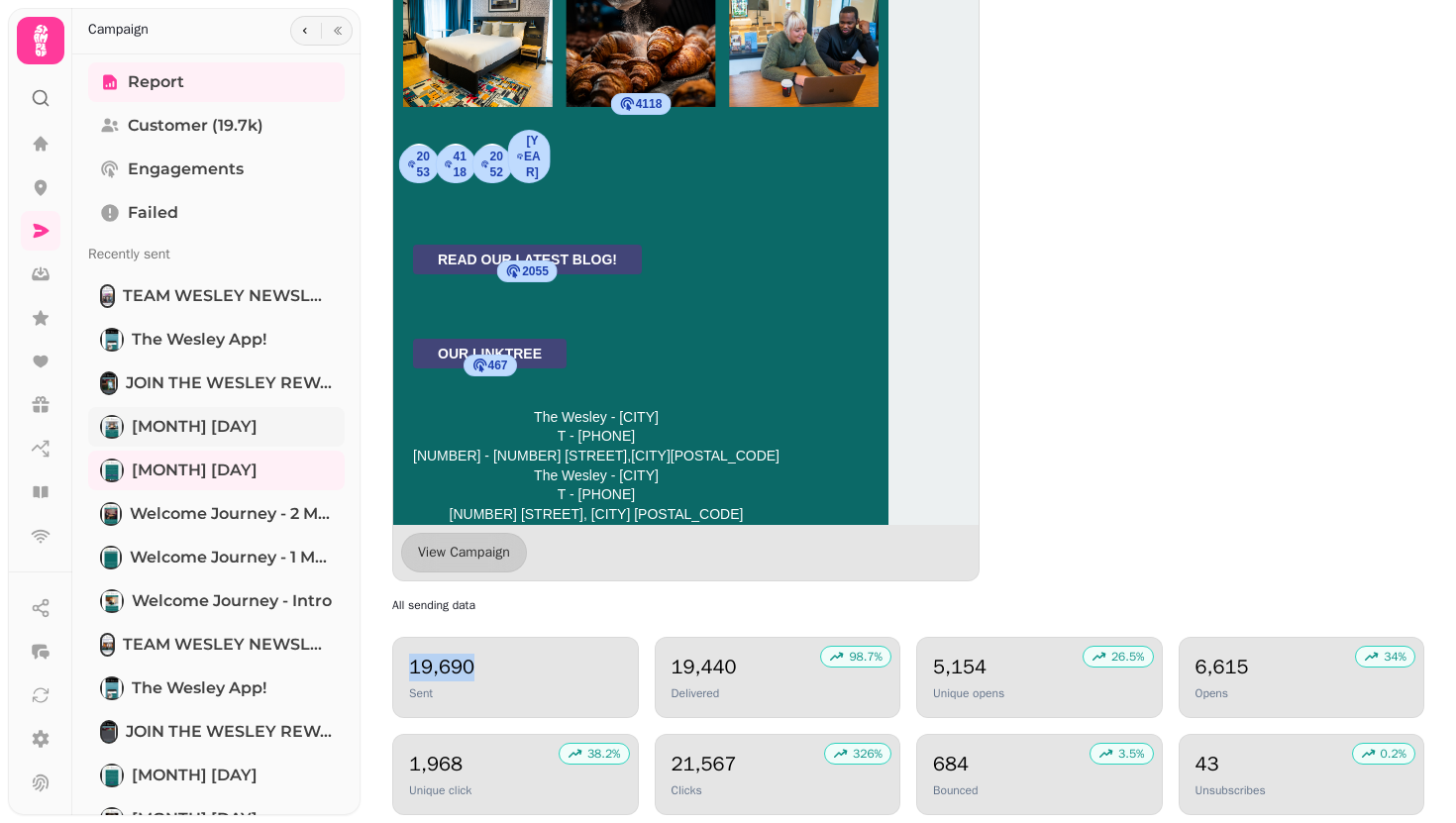 click on "[MONTH] [DAY]" at bounding box center [194, 427] 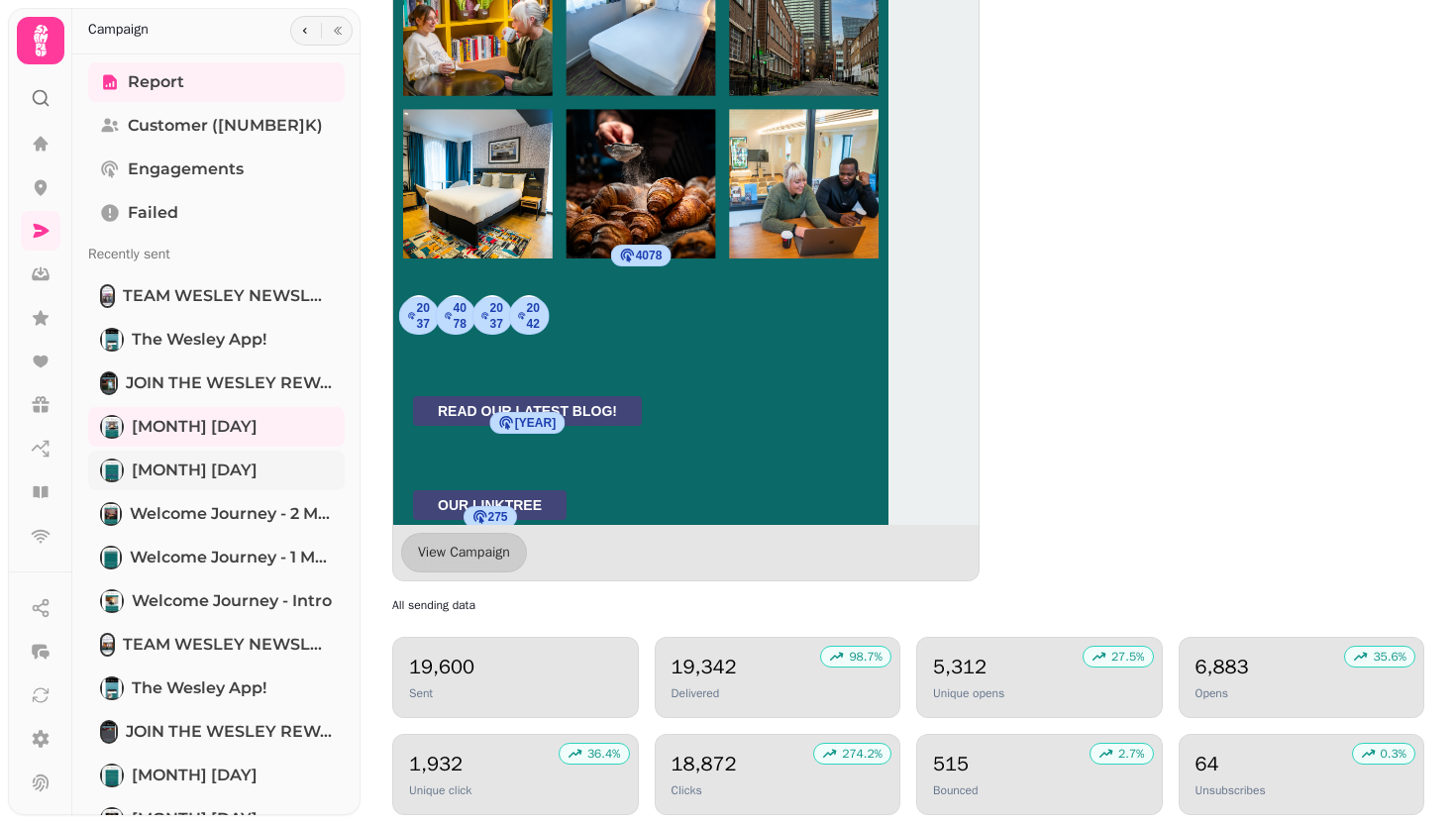 click on "[MONTH] [DAY]" at bounding box center [216, 470] 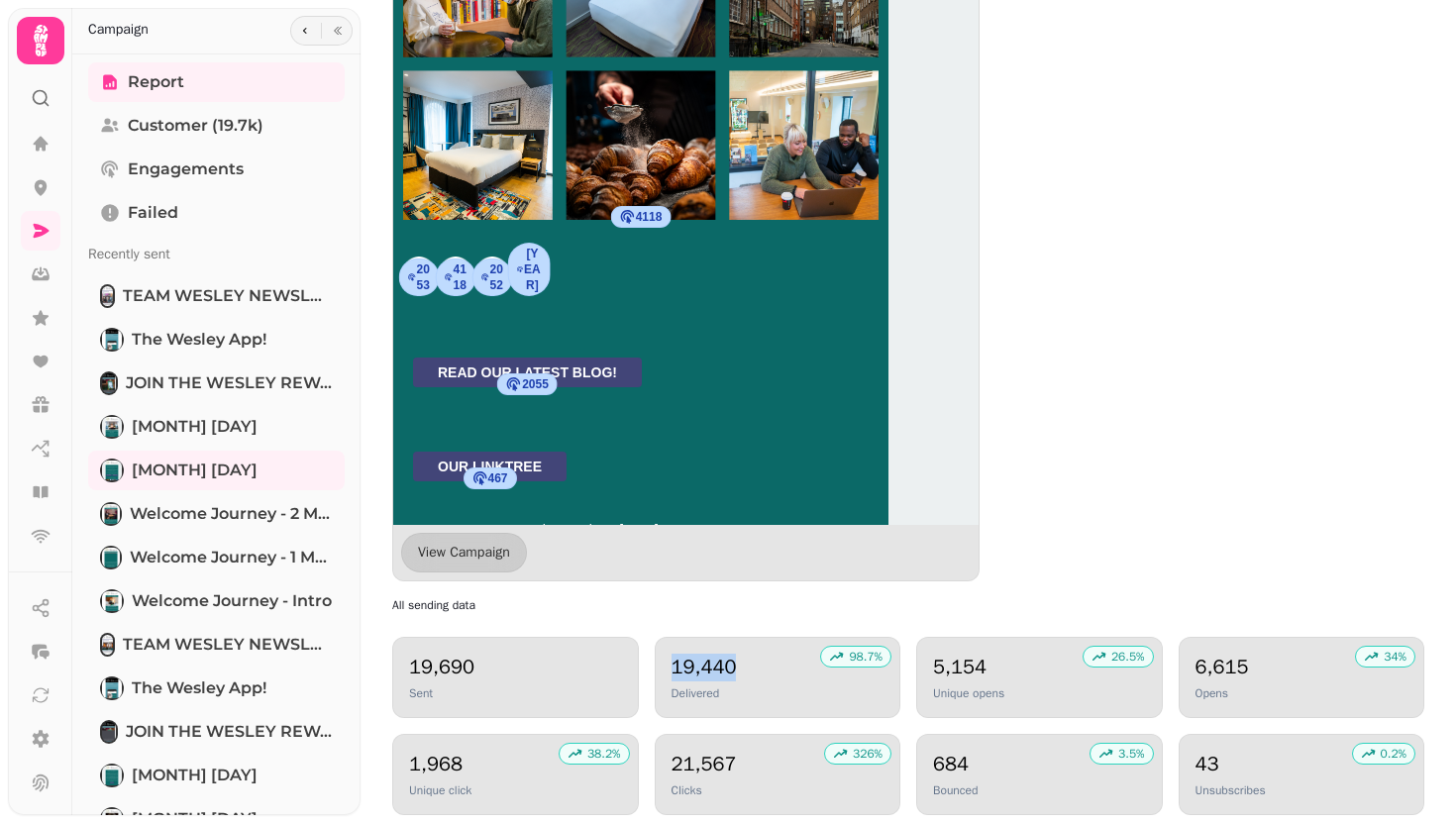 drag, startPoint x: 735, startPoint y: 667, endPoint x: 653, endPoint y: 666, distance: 82.0061 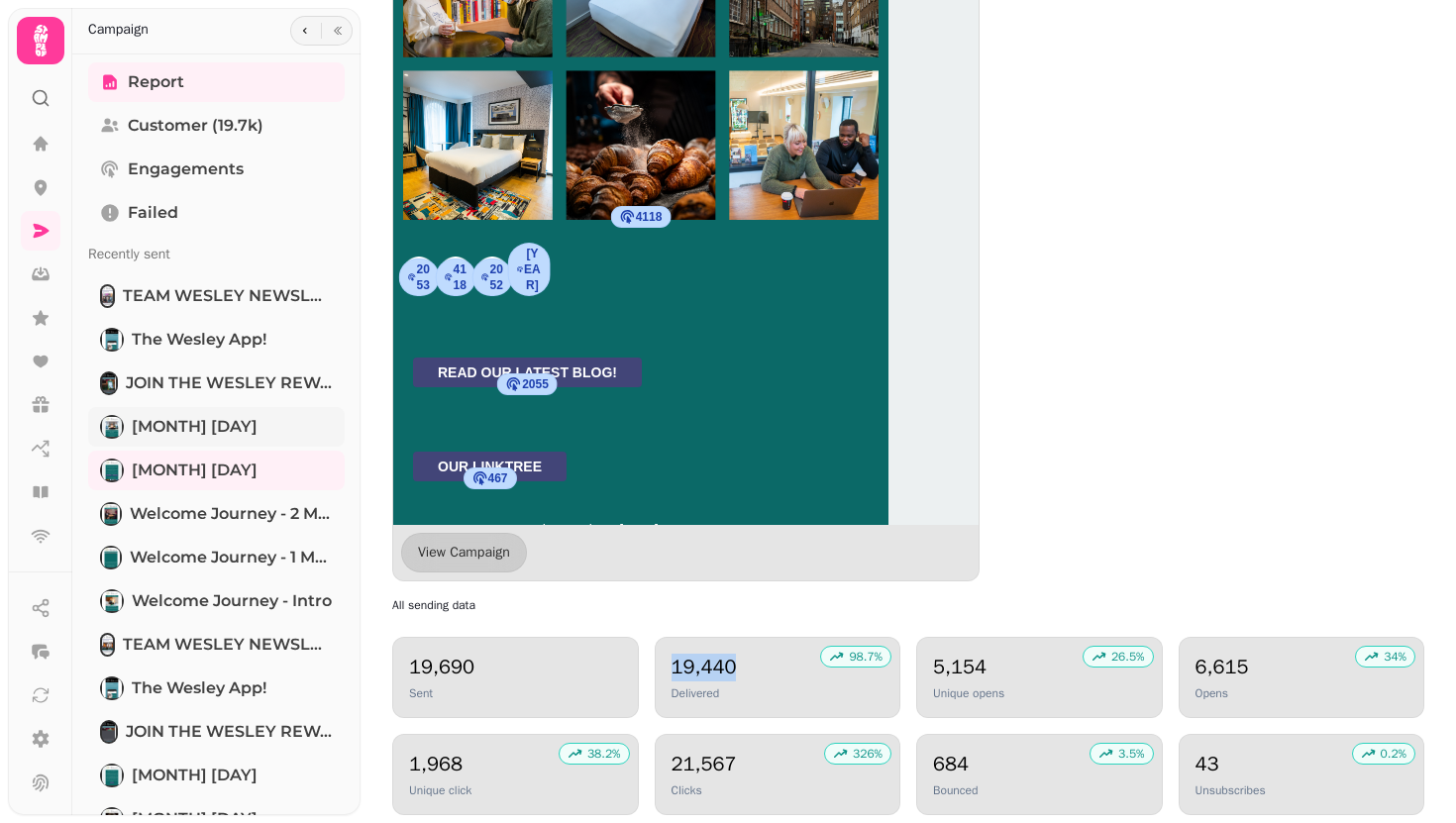 click on "[MONTH] [DAY]" at bounding box center (216, 427) 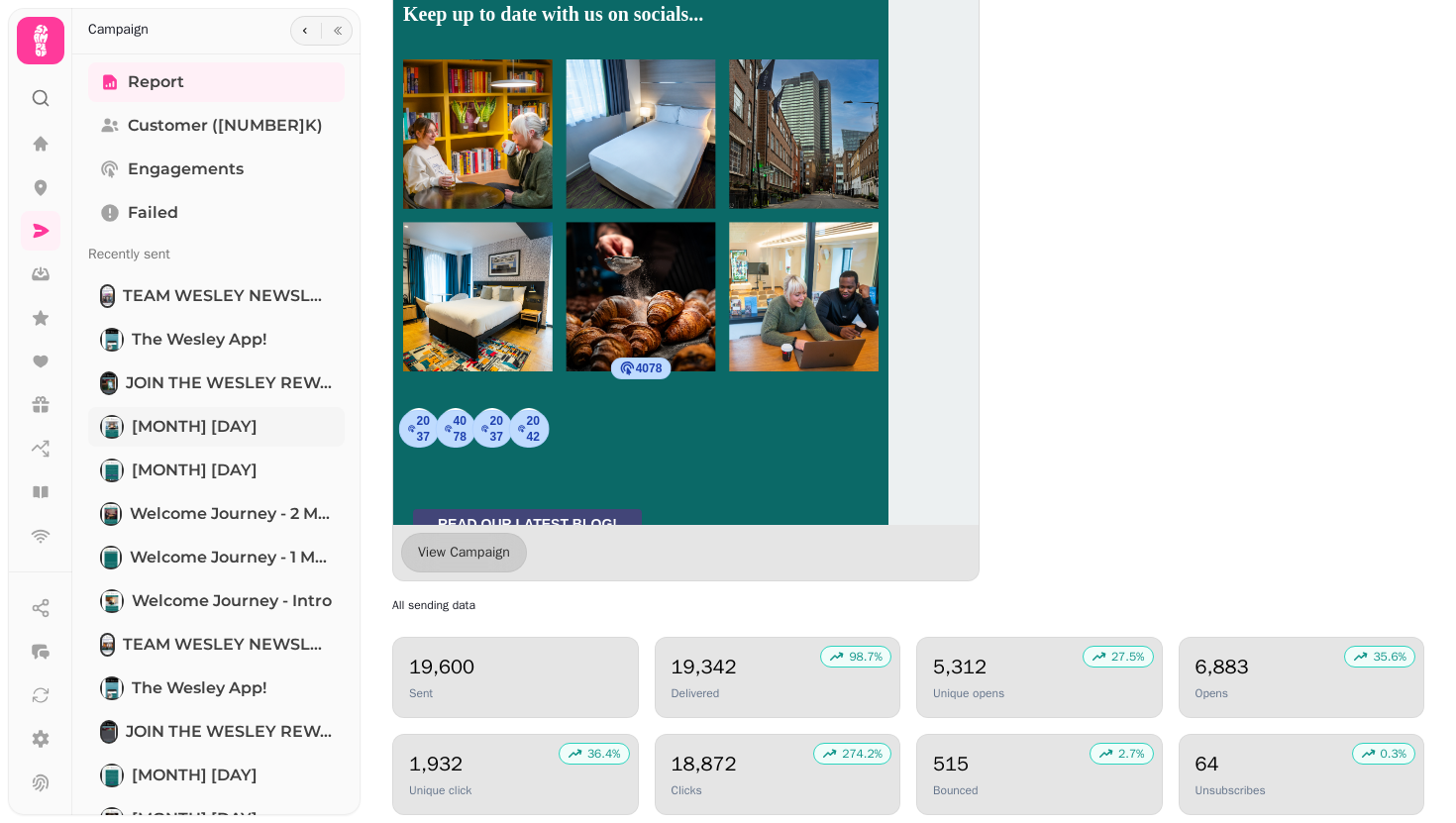 scroll, scrollTop: 900, scrollLeft: 0, axis: vertical 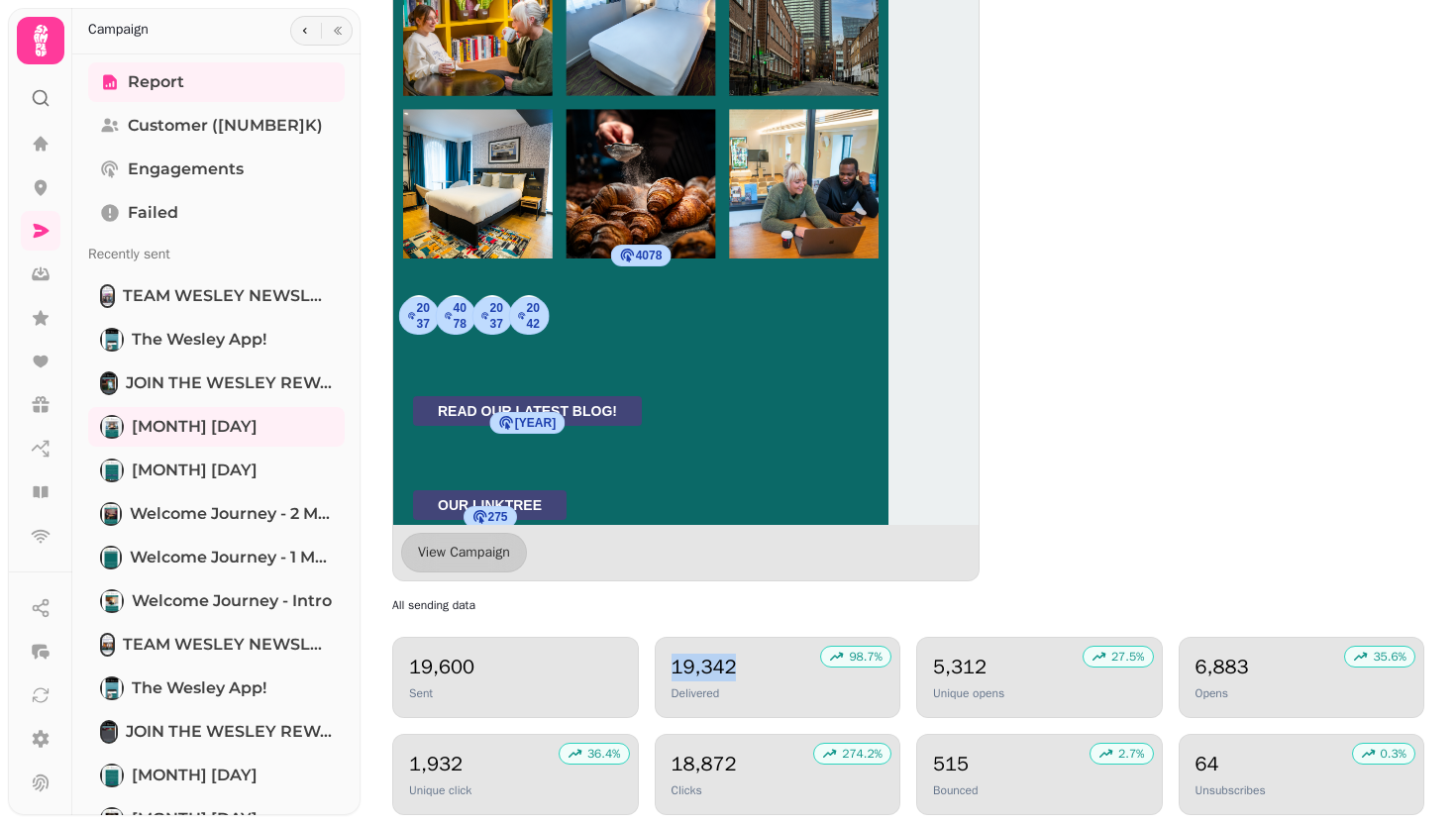 drag, startPoint x: 737, startPoint y: 669, endPoint x: 653, endPoint y: 673, distance: 84.09518 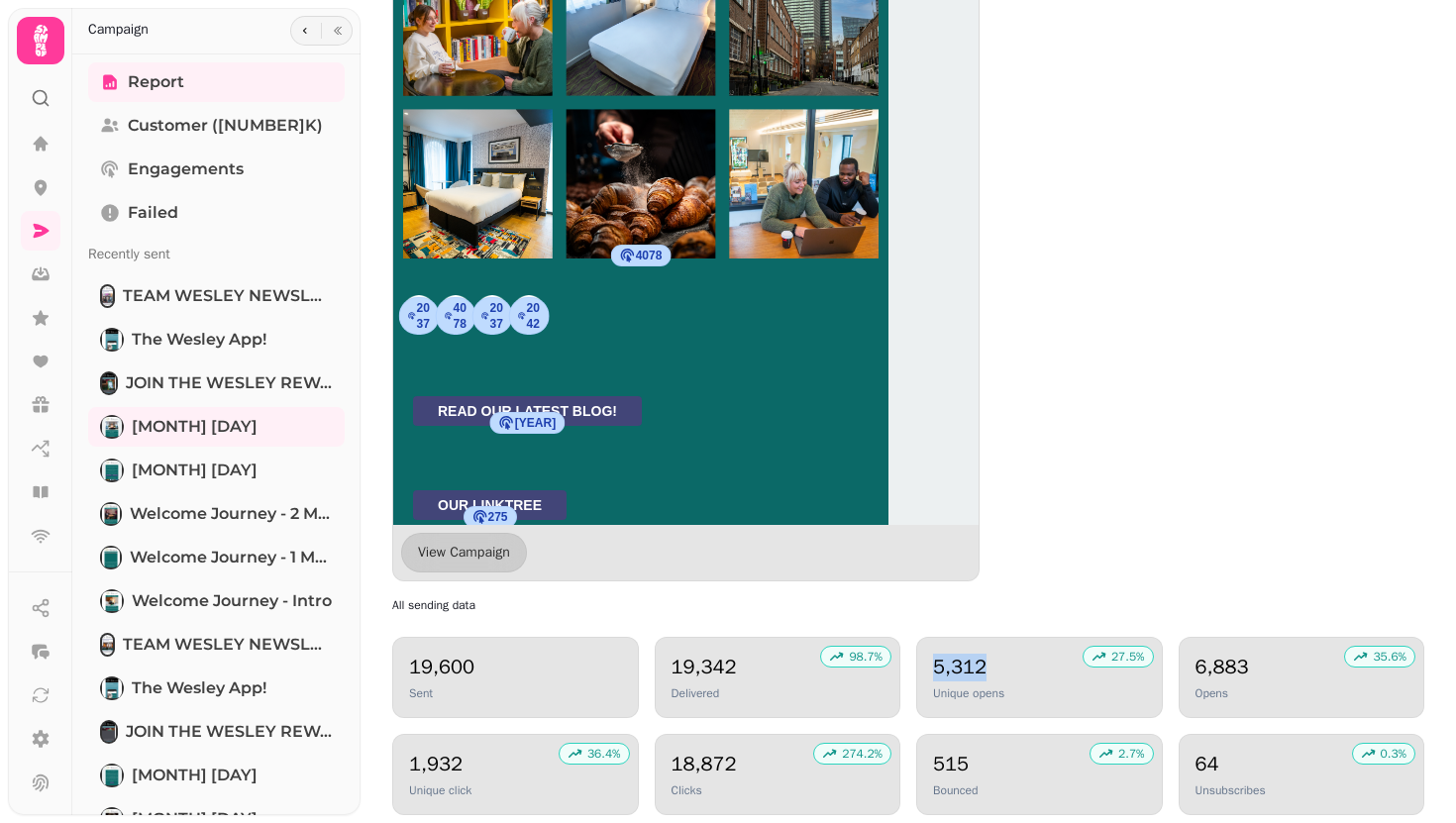 drag, startPoint x: 984, startPoint y: 669, endPoint x: 934, endPoint y: 669, distance: 50 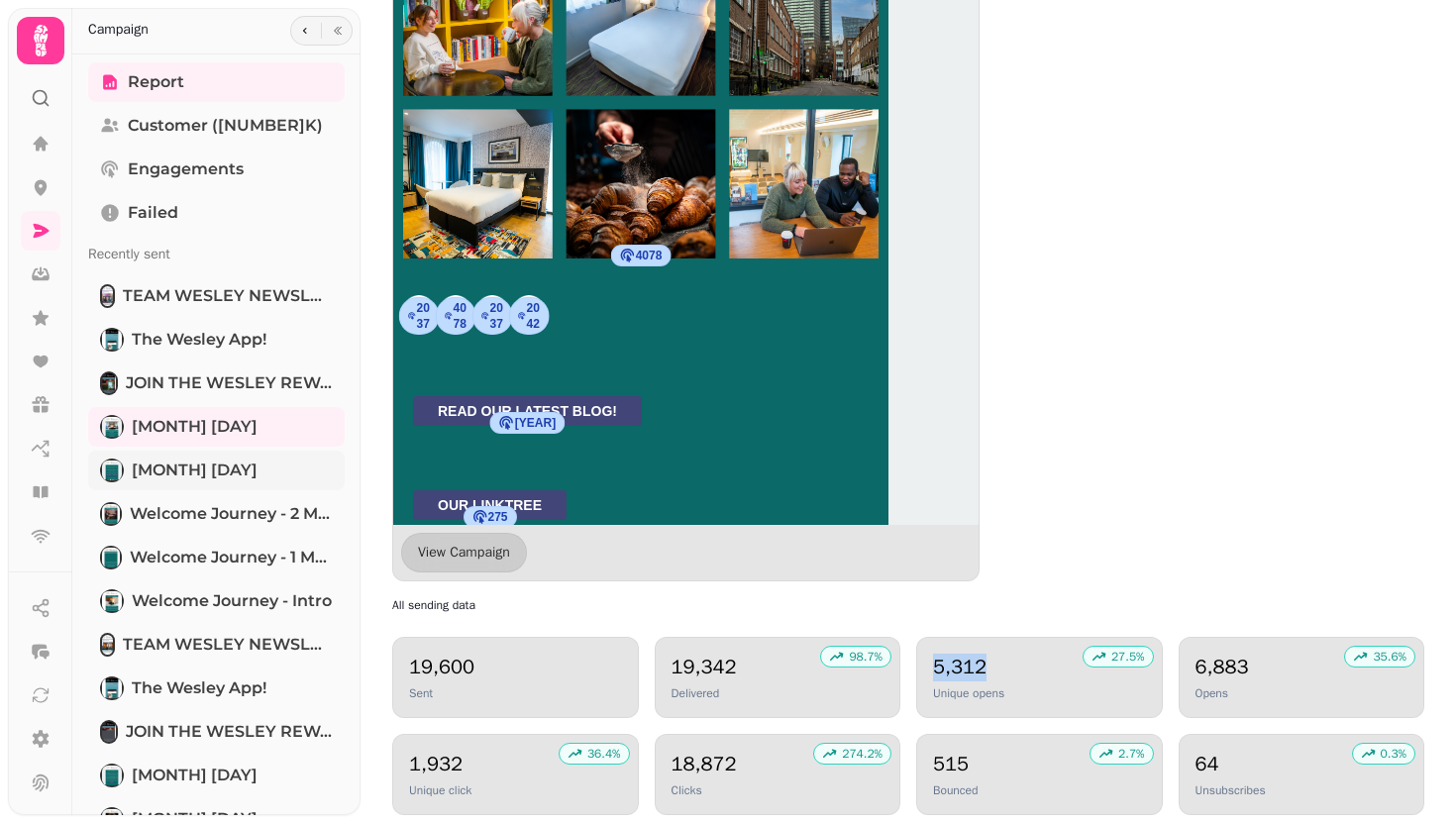 click on "[MONTH] [DAY]" at bounding box center (216, 470) 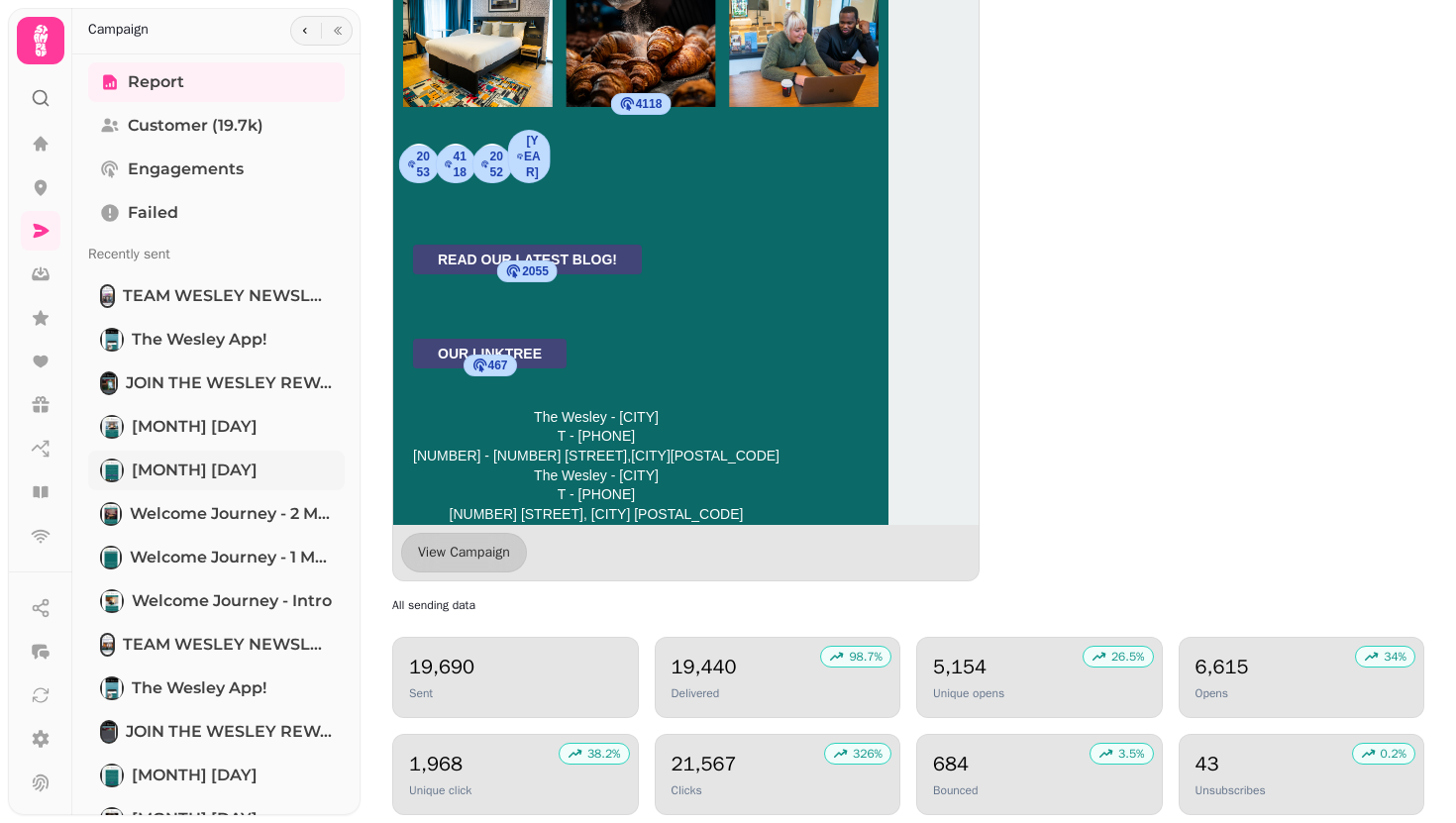 scroll, scrollTop: 787, scrollLeft: 0, axis: vertical 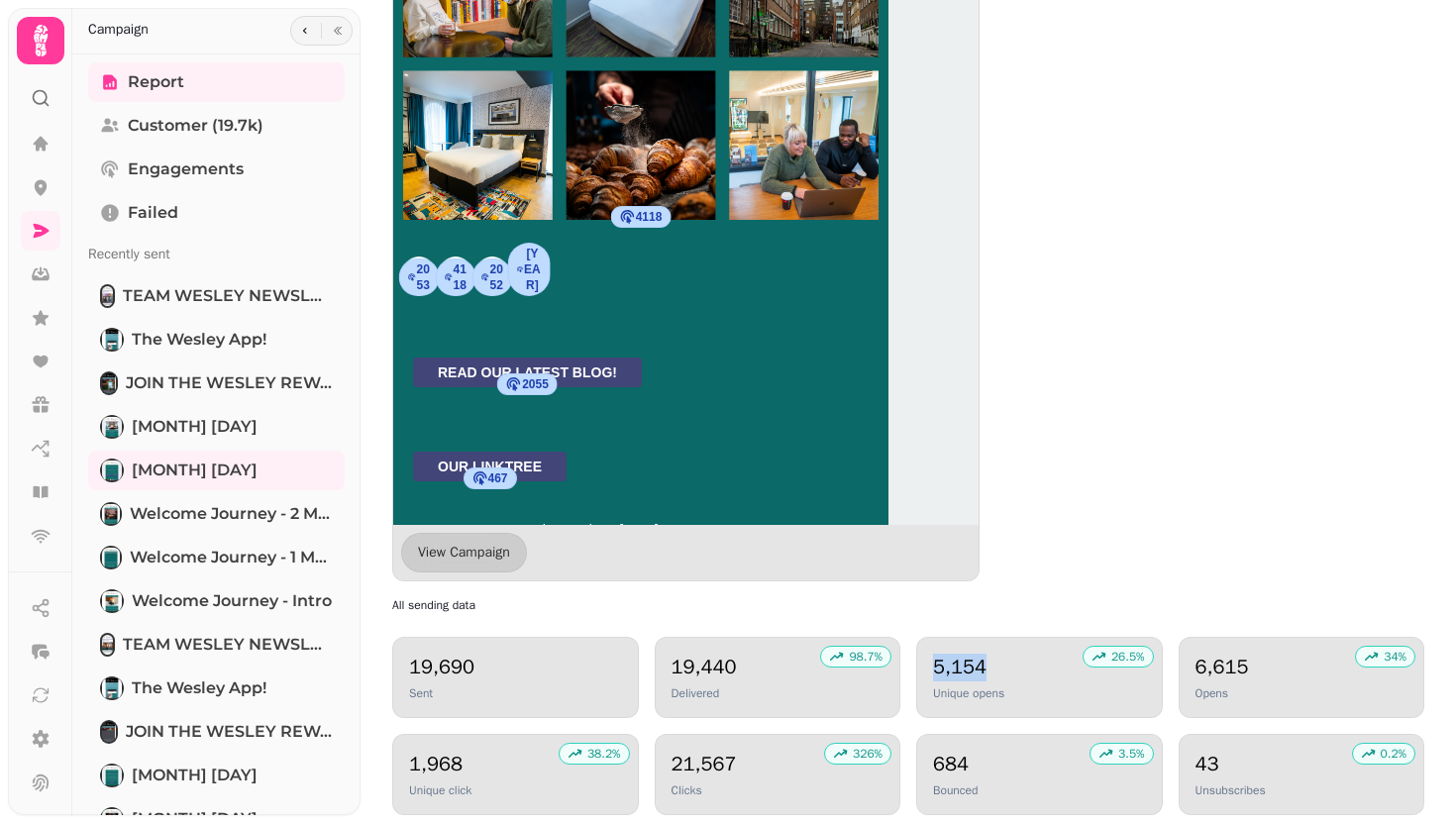 drag, startPoint x: 985, startPoint y: 669, endPoint x: 932, endPoint y: 669, distance: 53 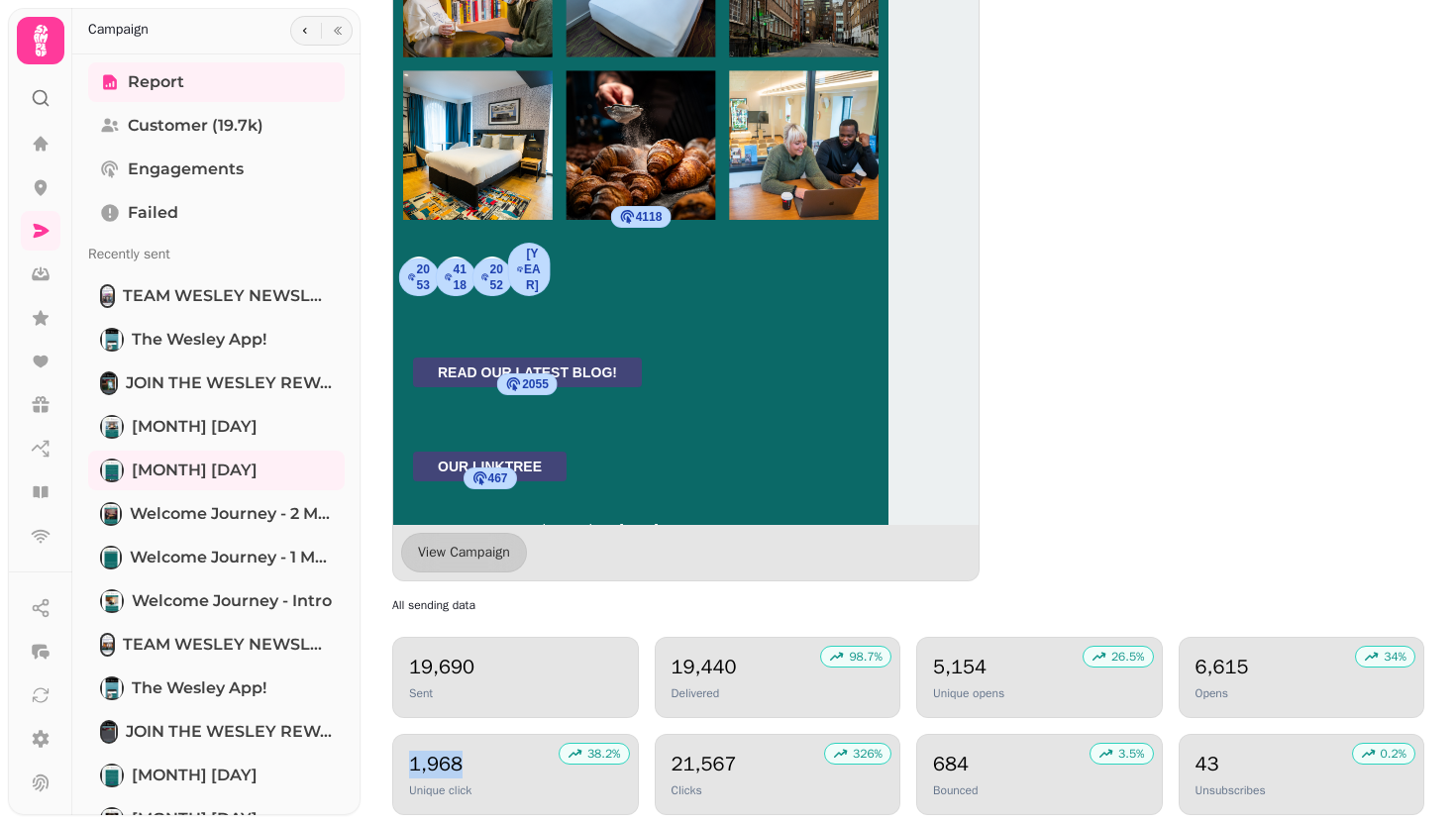 drag, startPoint x: 462, startPoint y: 763, endPoint x: 406, endPoint y: 762, distance: 56.008928 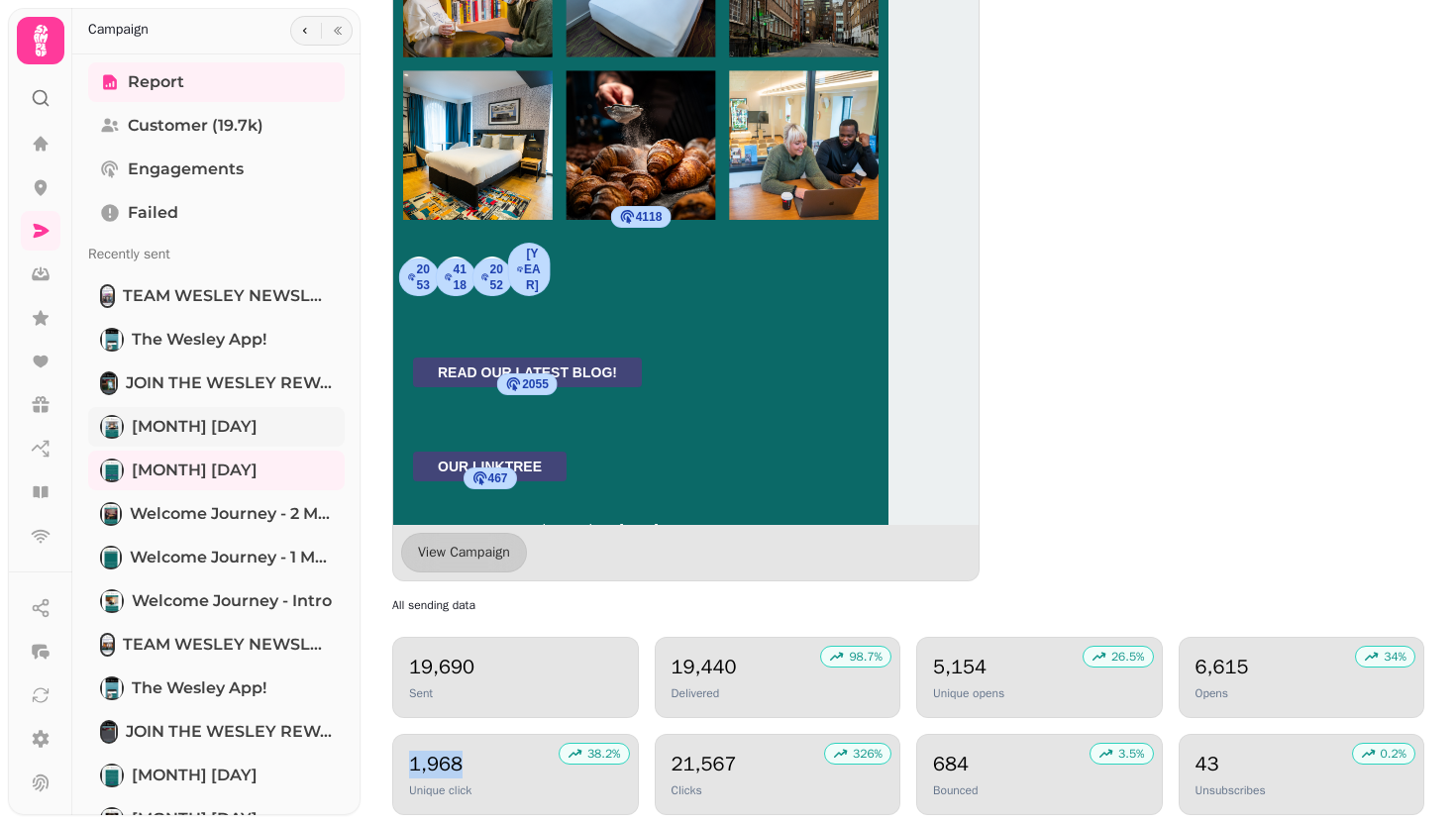 click on "[MONTH] [DAY]" at bounding box center (194, 427) 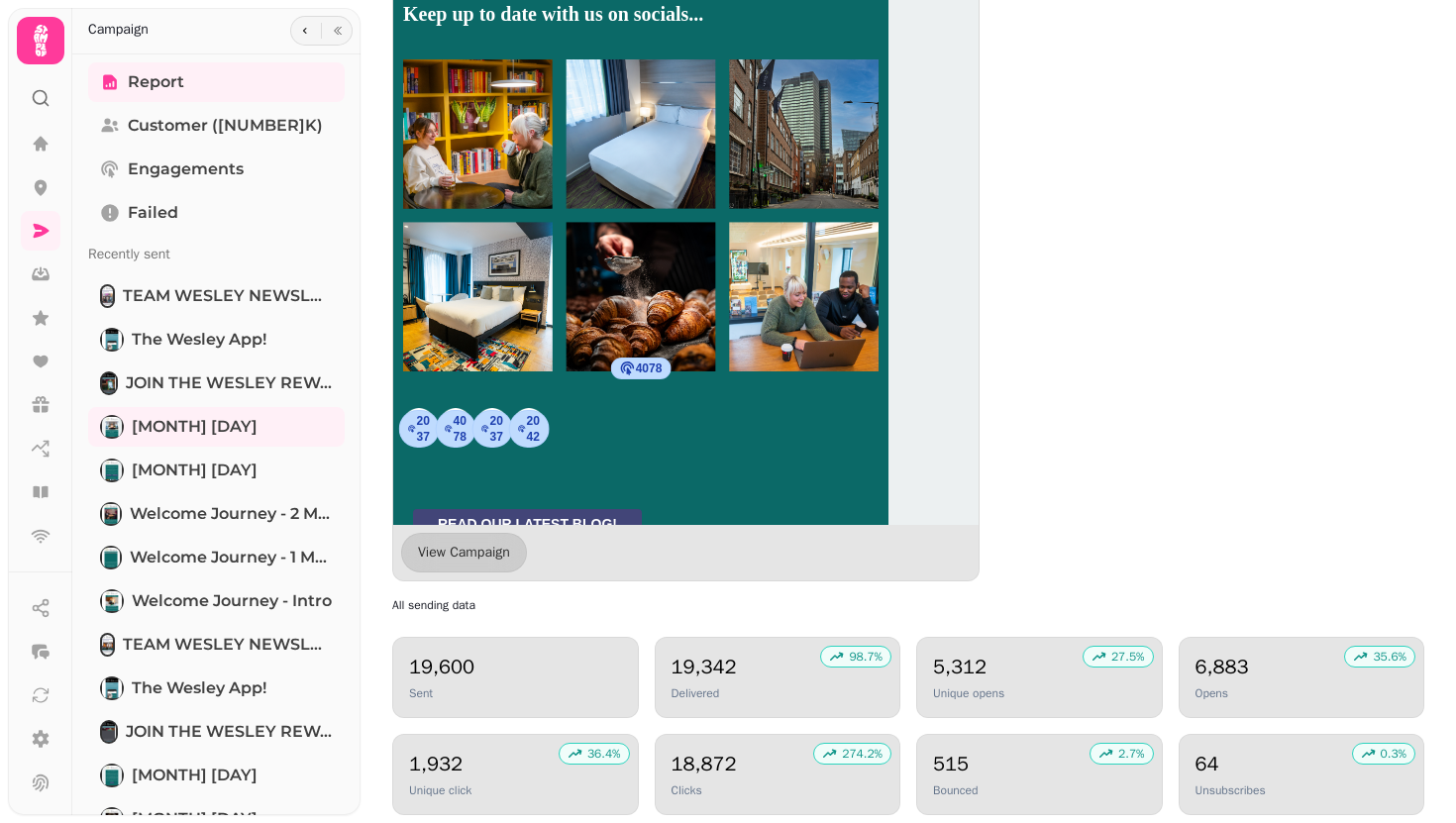 scroll, scrollTop: 900, scrollLeft: 0, axis: vertical 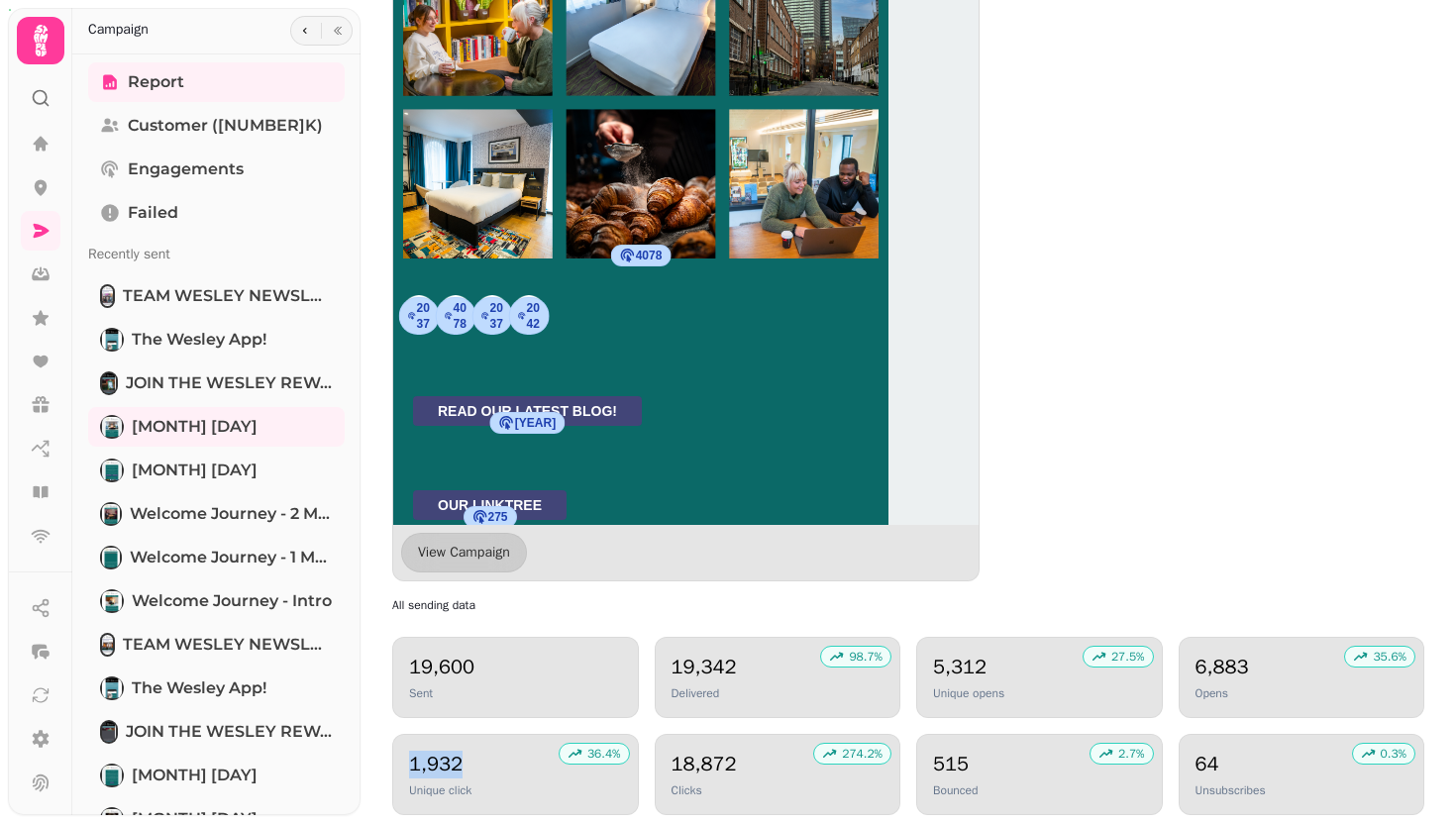 drag, startPoint x: 458, startPoint y: 762, endPoint x: 402, endPoint y: 762, distance: 56 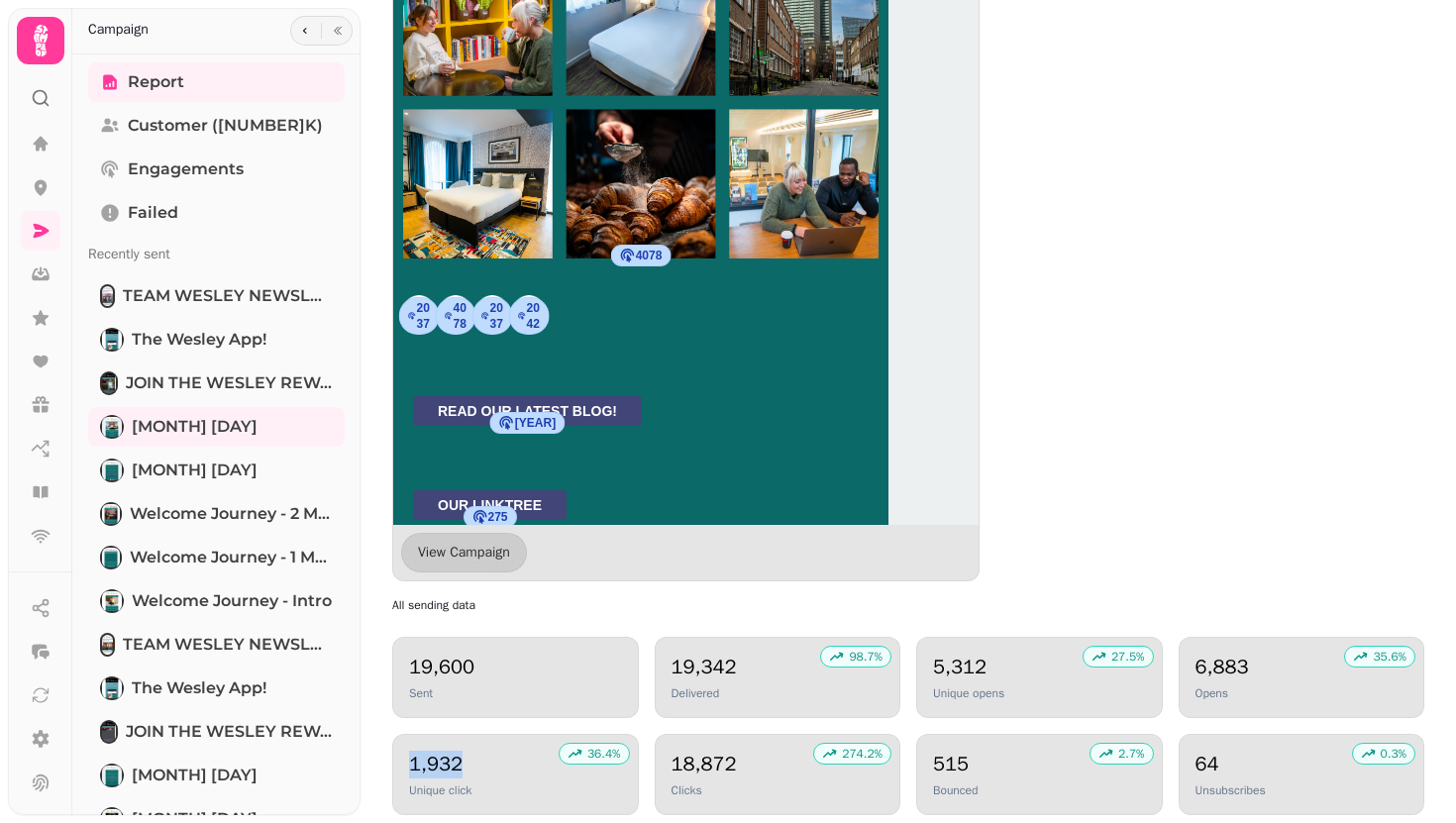 copy on "1,932" 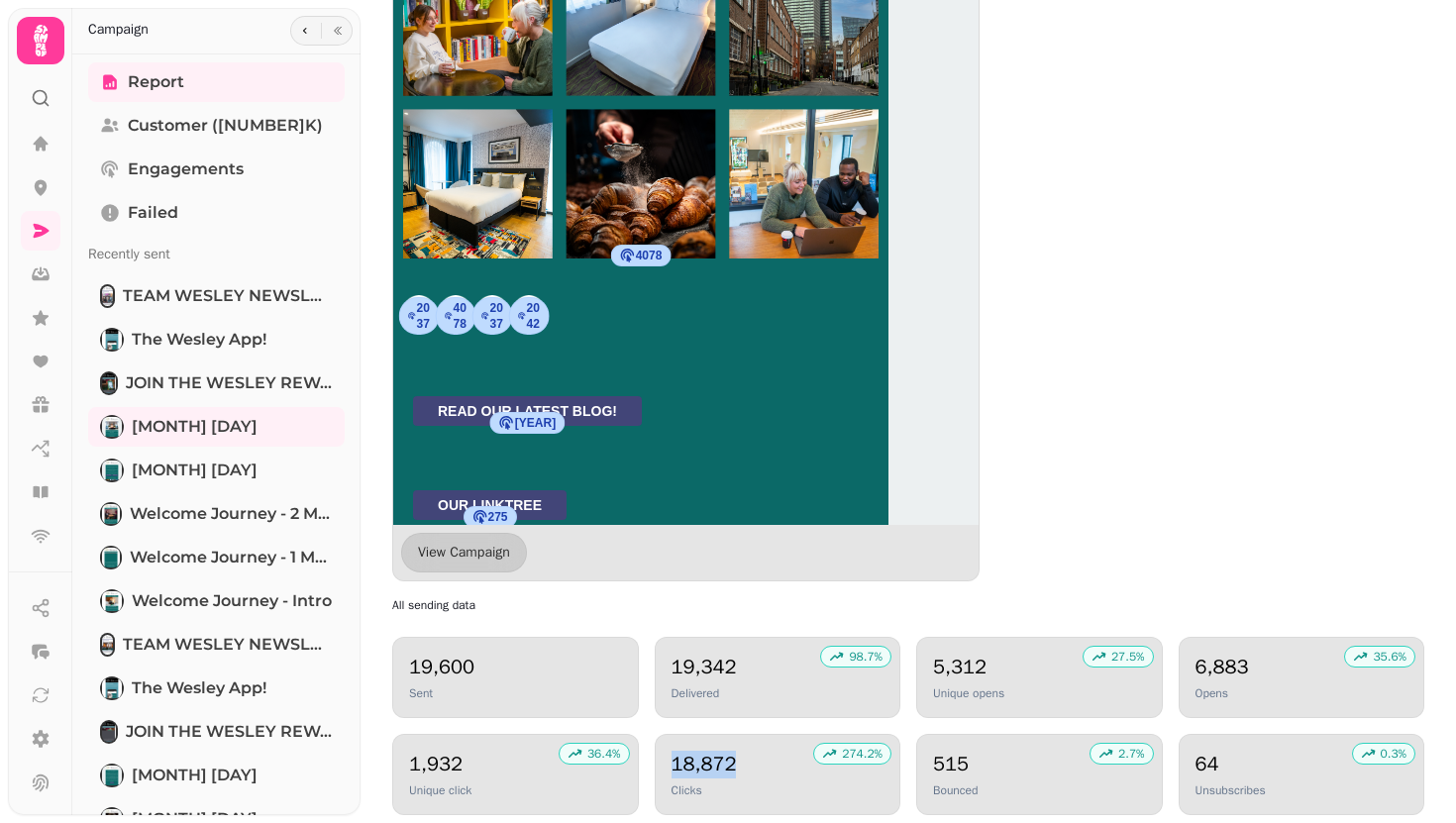 drag, startPoint x: 732, startPoint y: 766, endPoint x: 674, endPoint y: 766, distance: 58 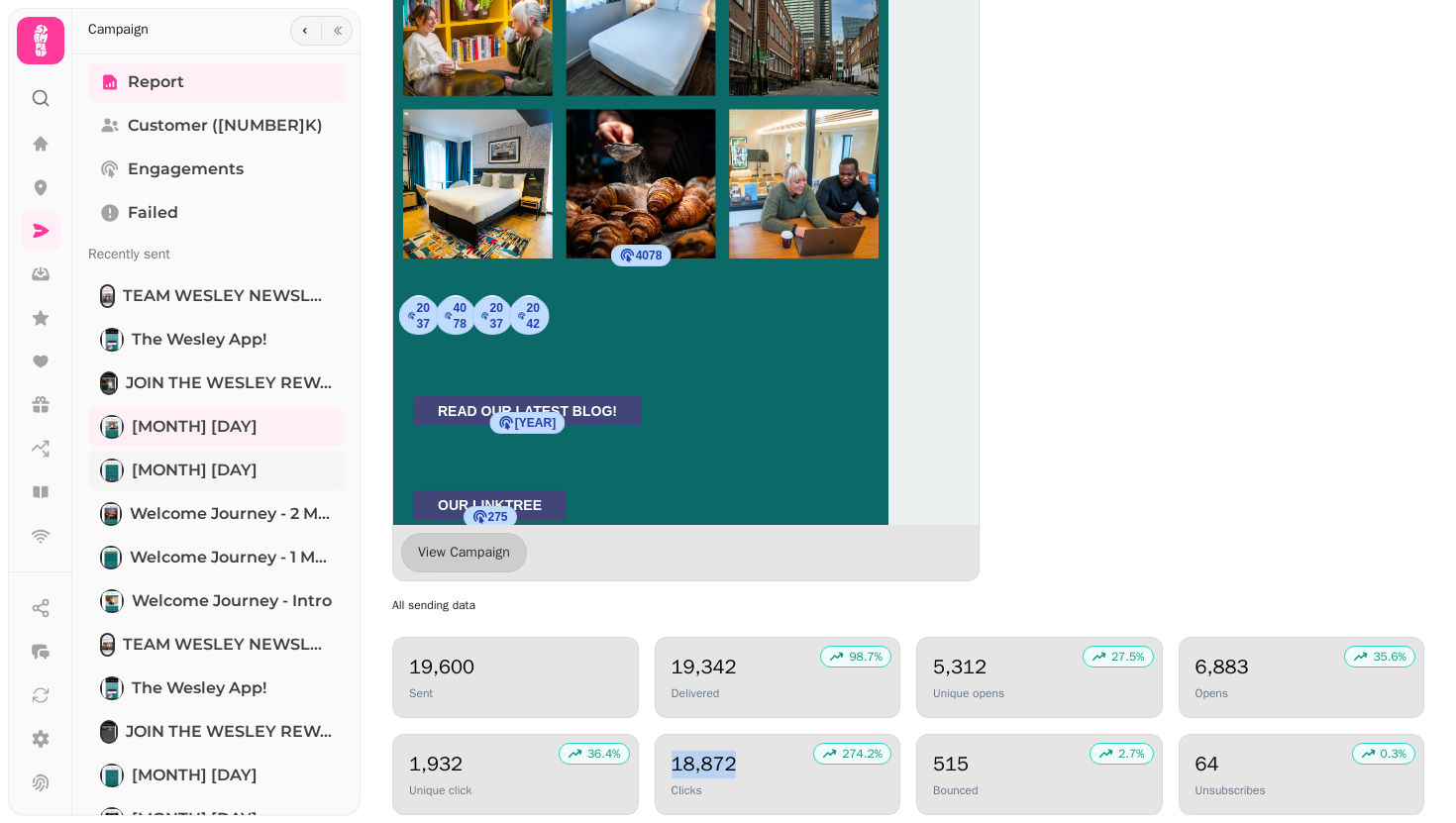 click on "[MONTH] [DAY]" at bounding box center (216, 470) 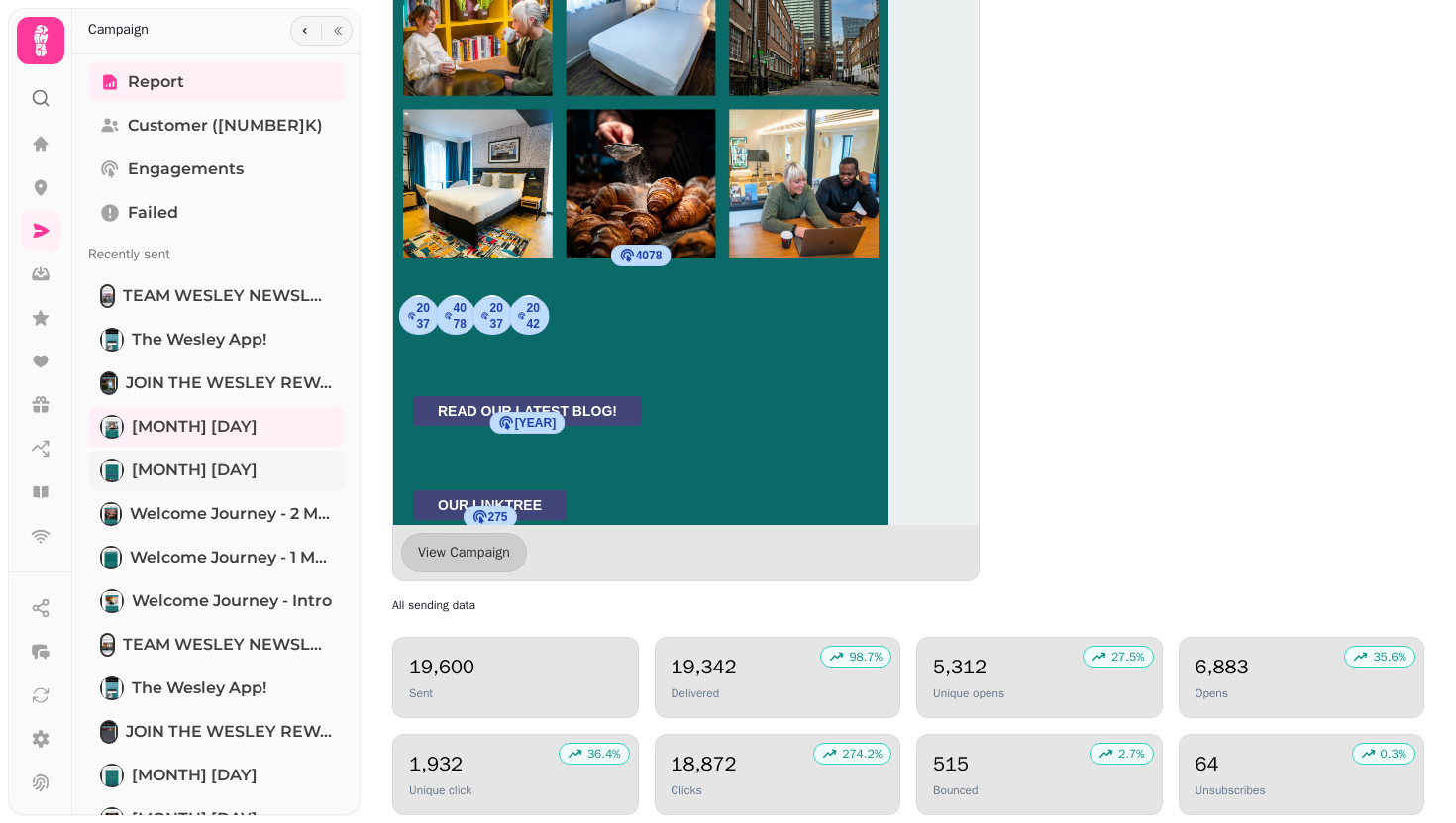 scroll, scrollTop: 787, scrollLeft: 0, axis: vertical 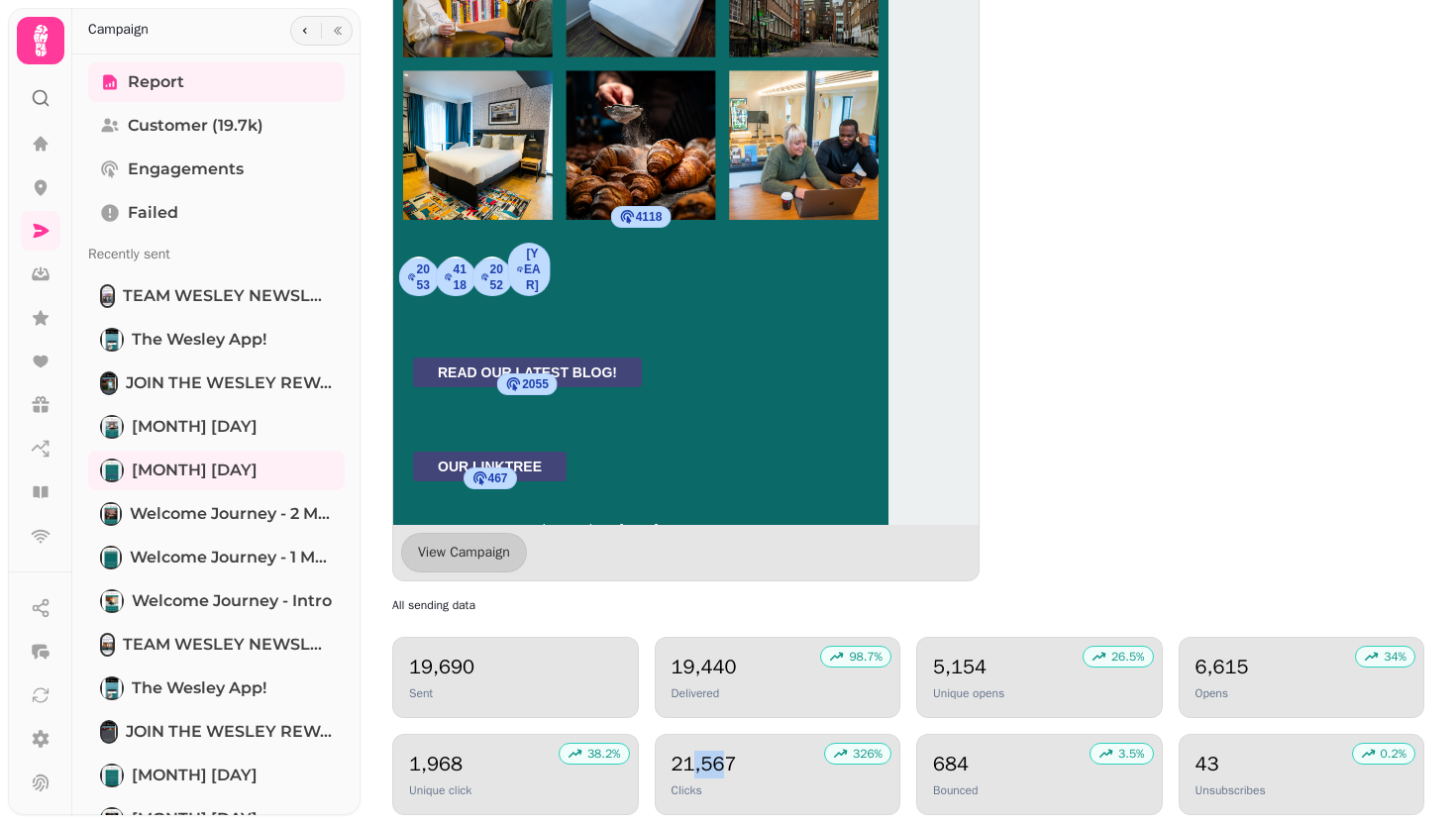 drag, startPoint x: 726, startPoint y: 763, endPoint x: 691, endPoint y: 766, distance: 35.128336 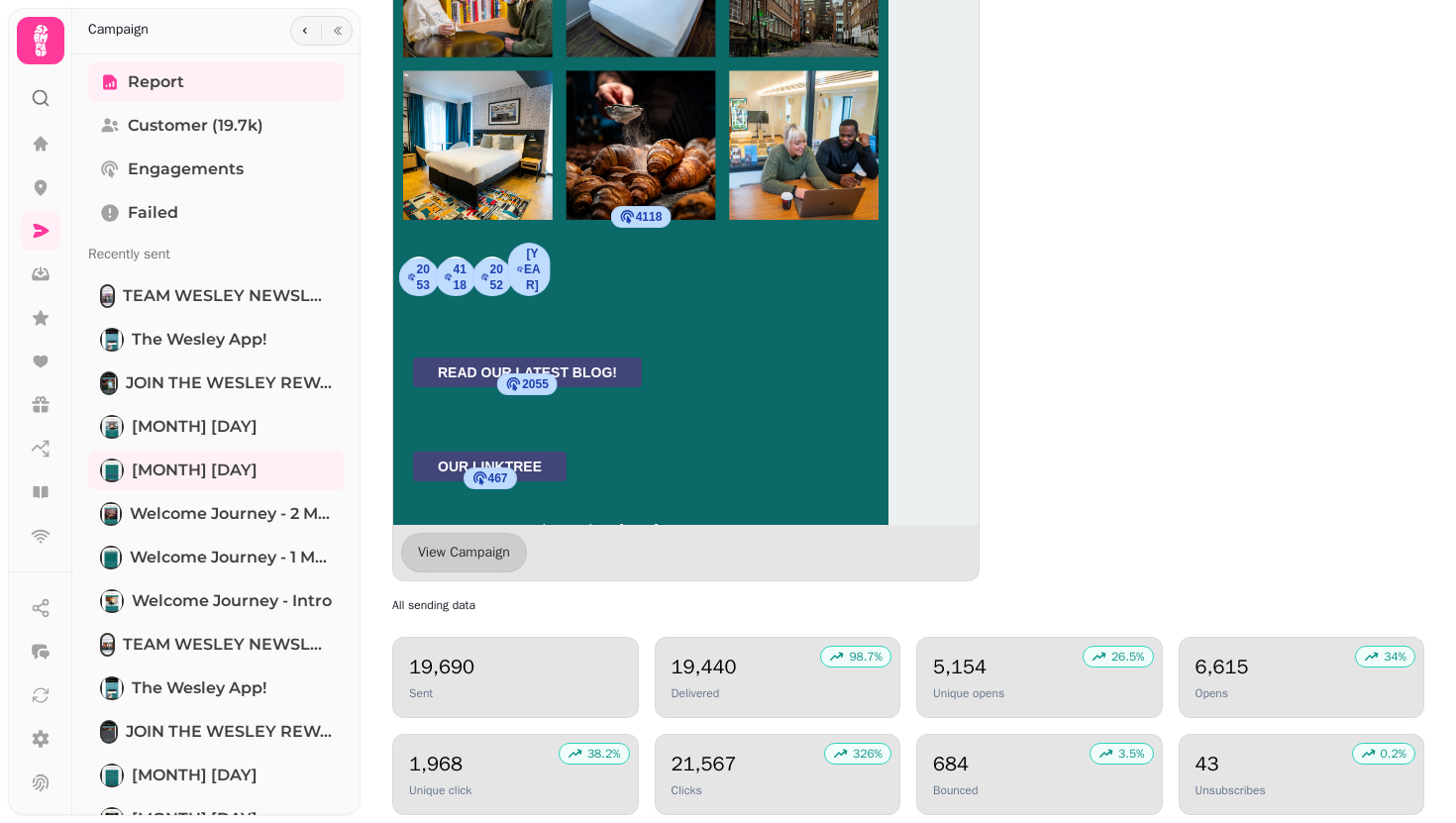 click on "21,567" at bounding box center (704, 765) 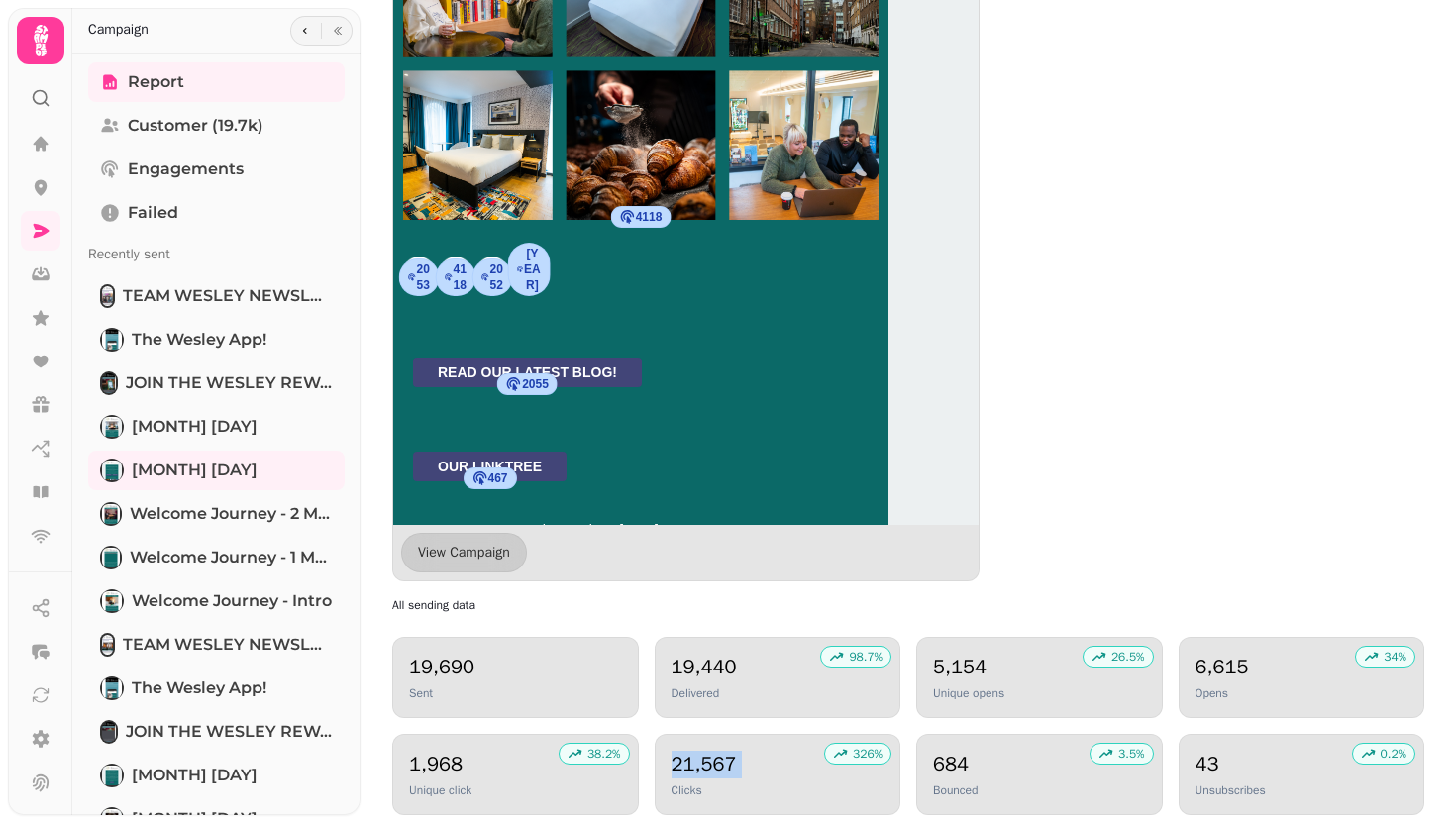 drag, startPoint x: 736, startPoint y: 766, endPoint x: 684, endPoint y: 767, distance: 52.009614 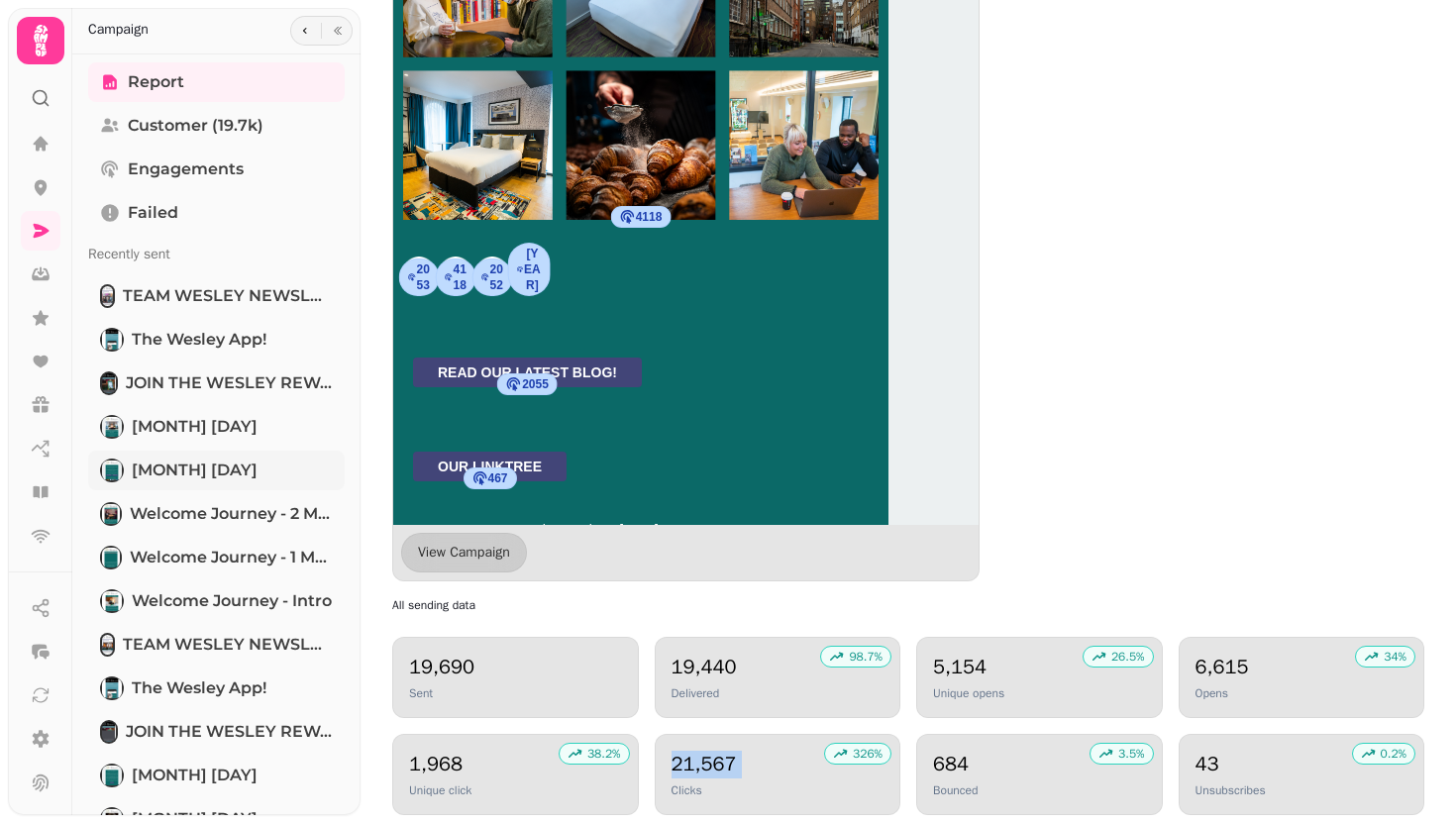 click on "[MONTH] [DAY]" at bounding box center (194, 470) 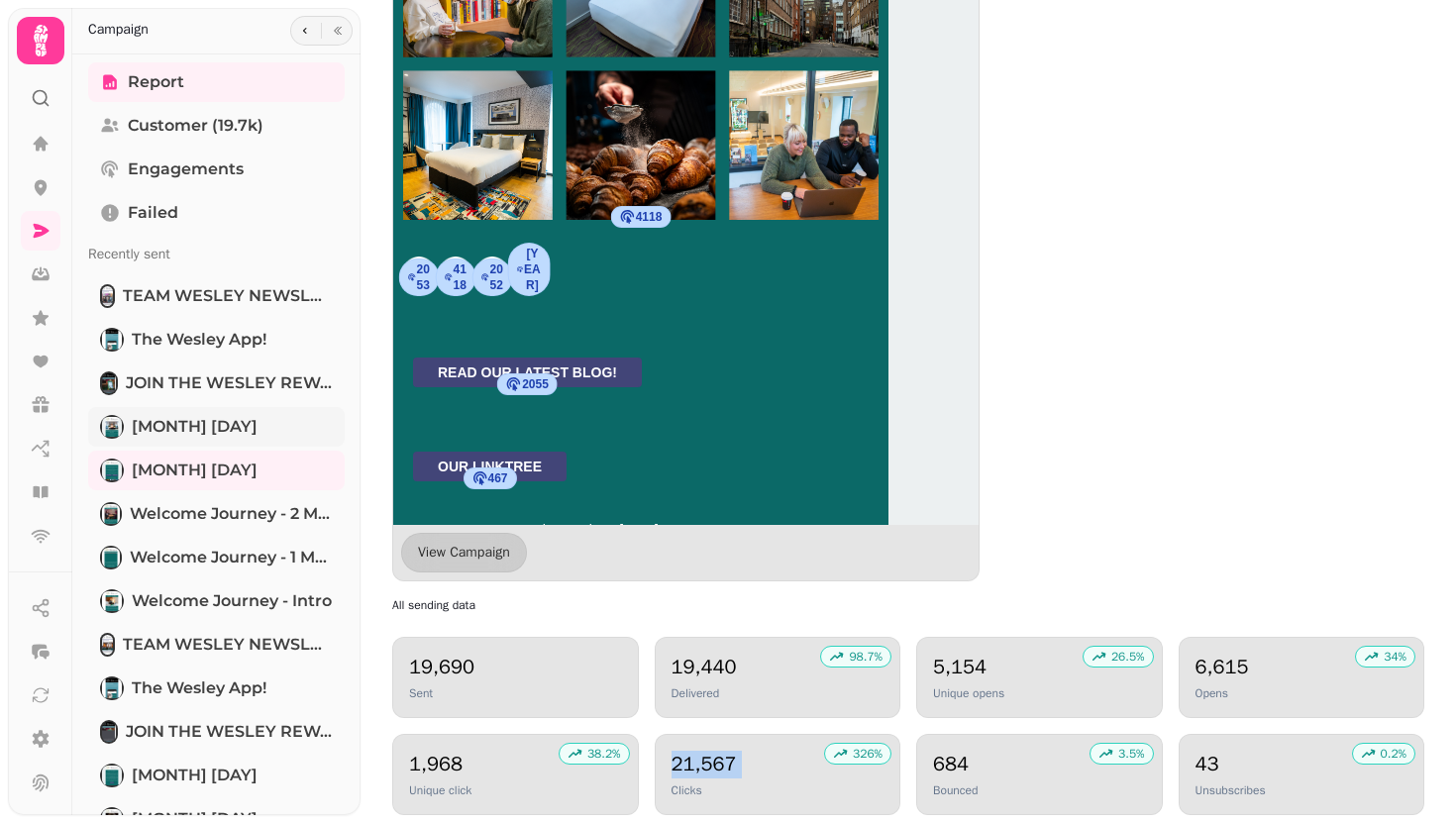 click on "[MONTH] [DAY]" at bounding box center (194, 427) 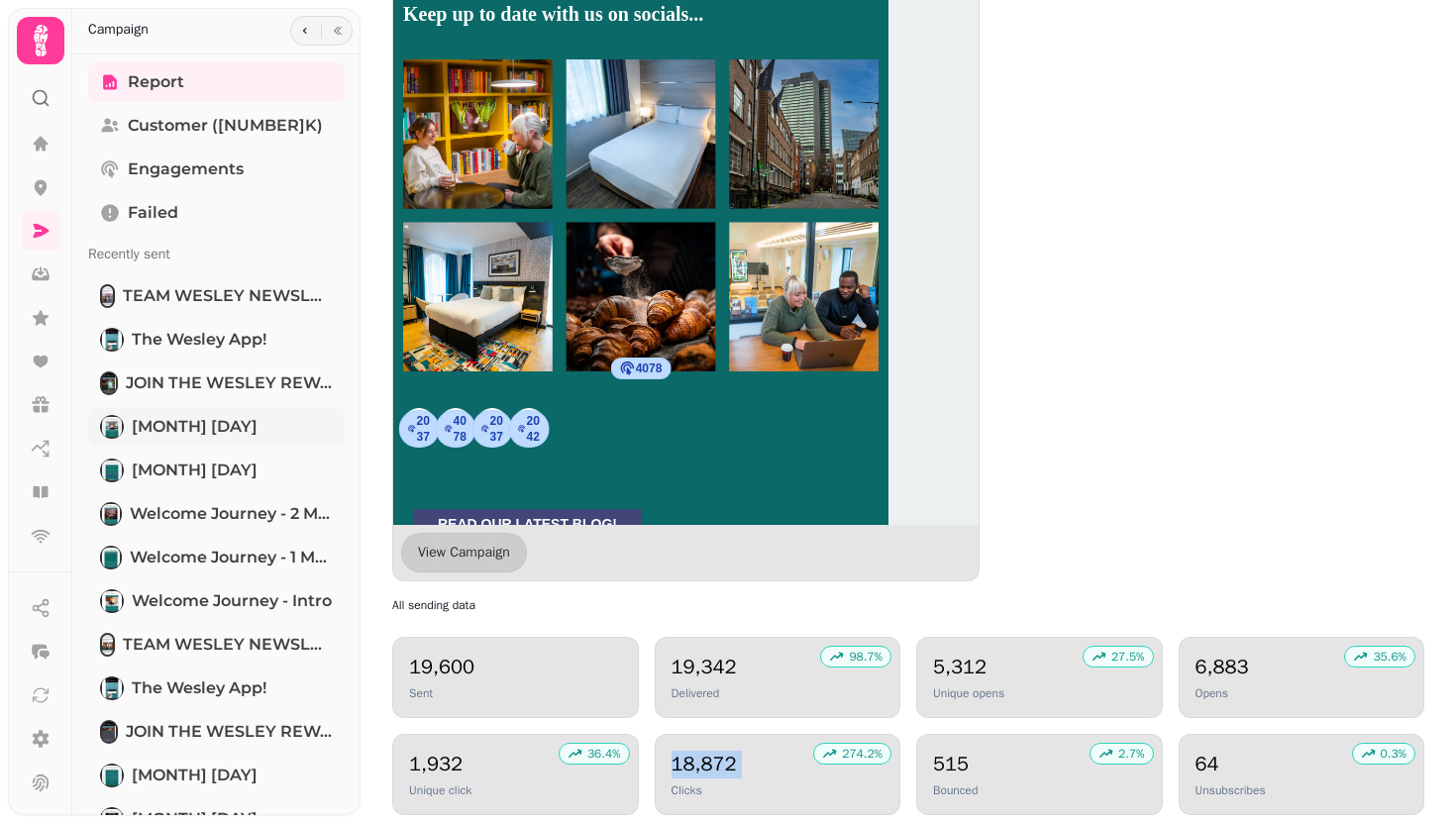 scroll, scrollTop: 900, scrollLeft: 0, axis: vertical 